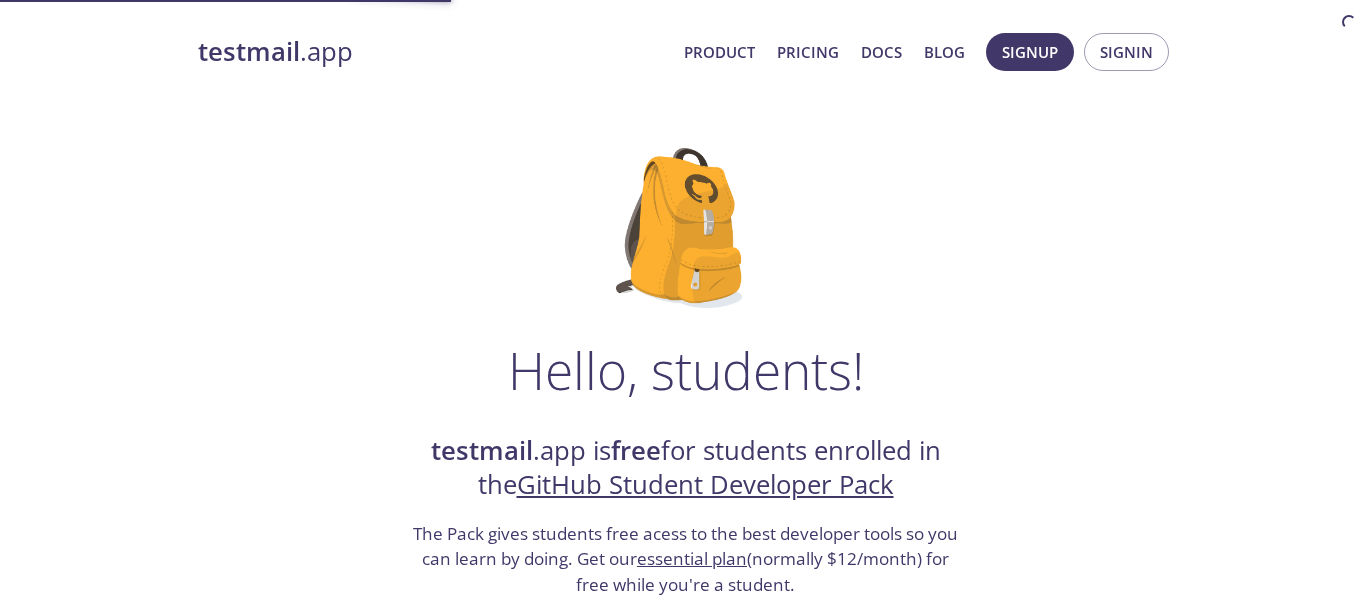 scroll, scrollTop: 0, scrollLeft: 0, axis: both 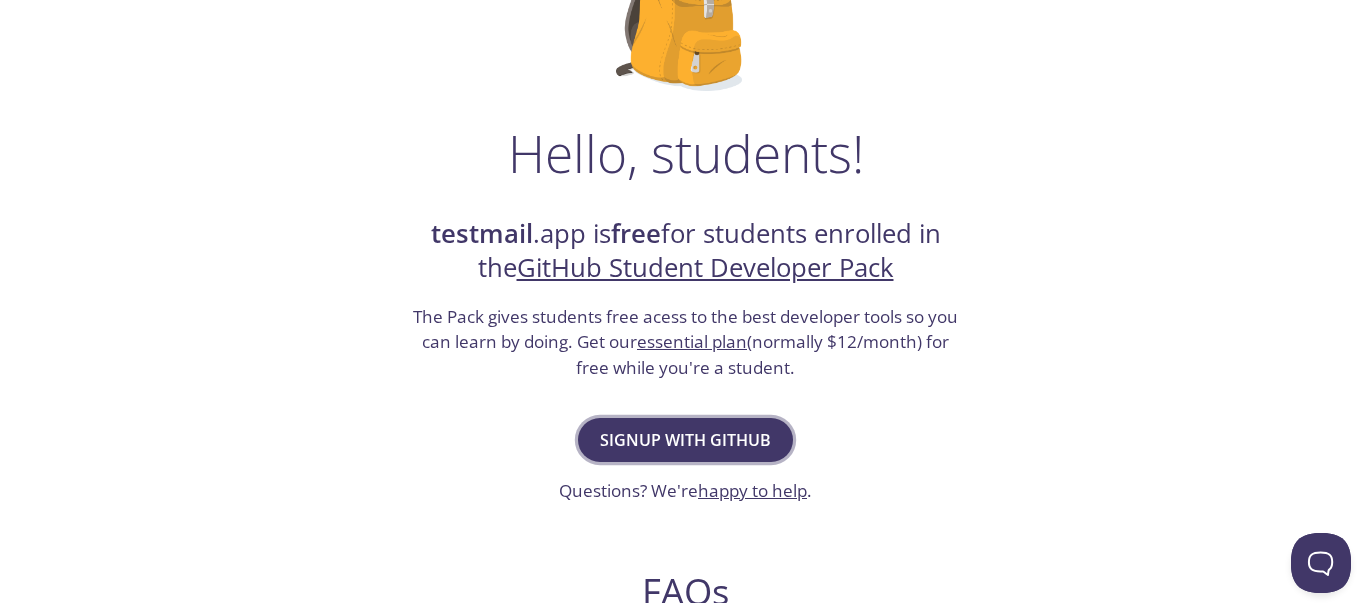 click on "Signup with GitHub" at bounding box center [685, 440] 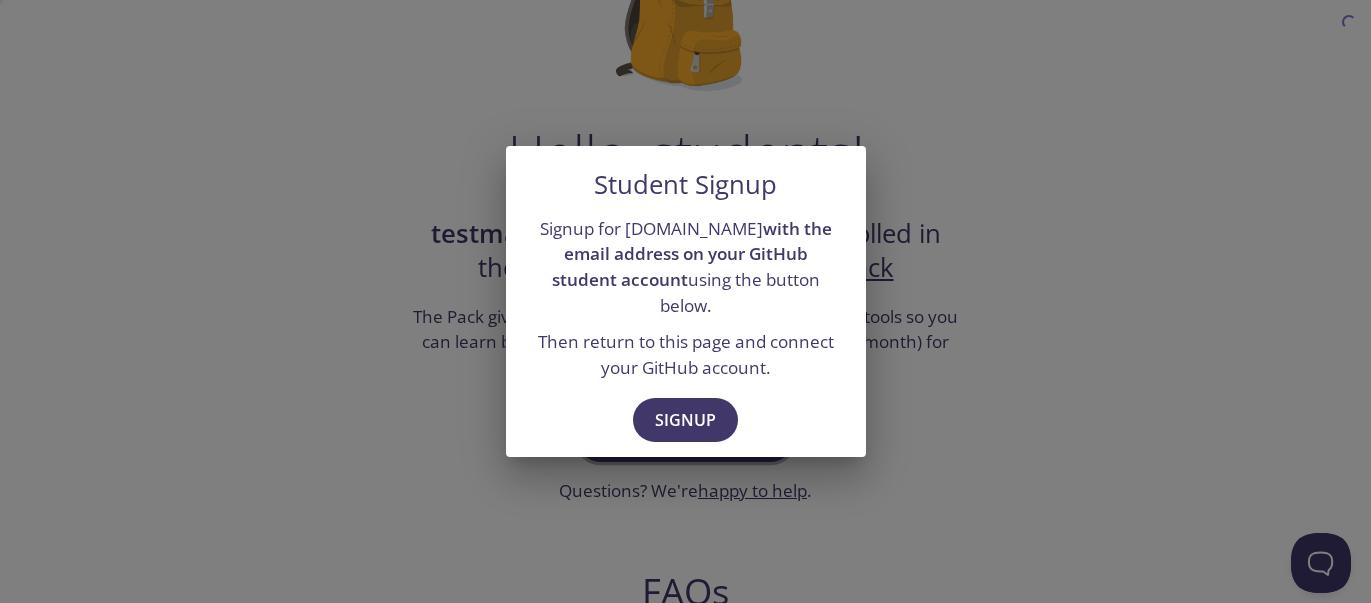 scroll, scrollTop: 0, scrollLeft: 0, axis: both 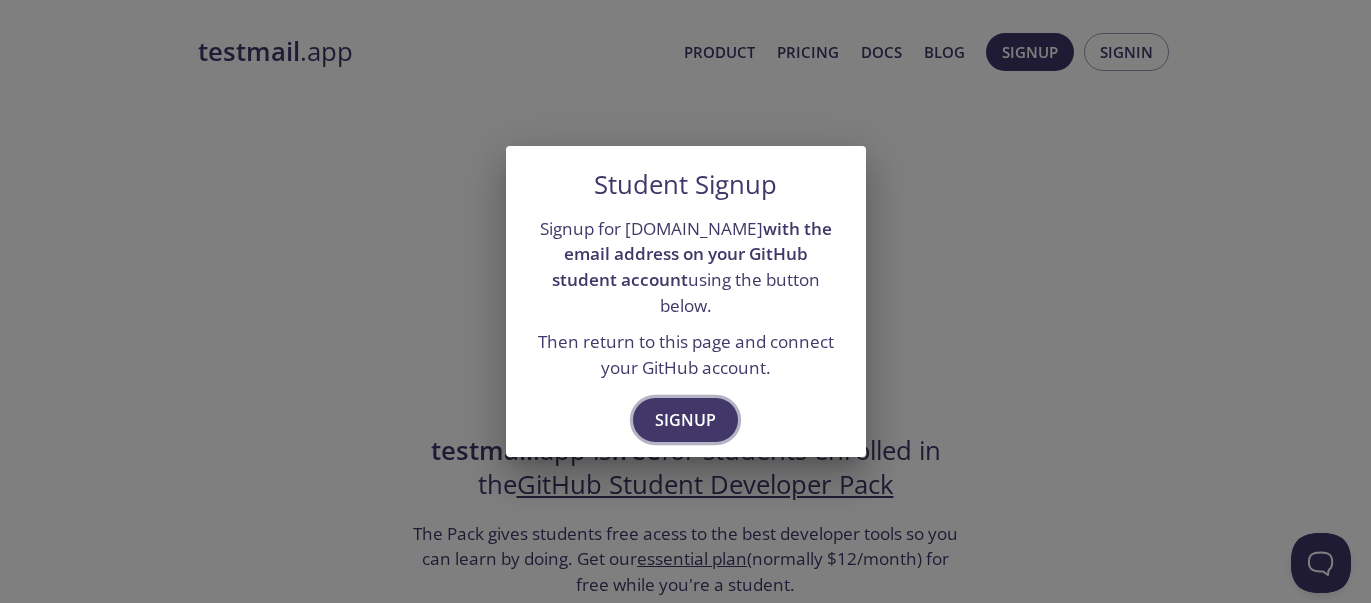 click on "Signup" at bounding box center [685, 420] 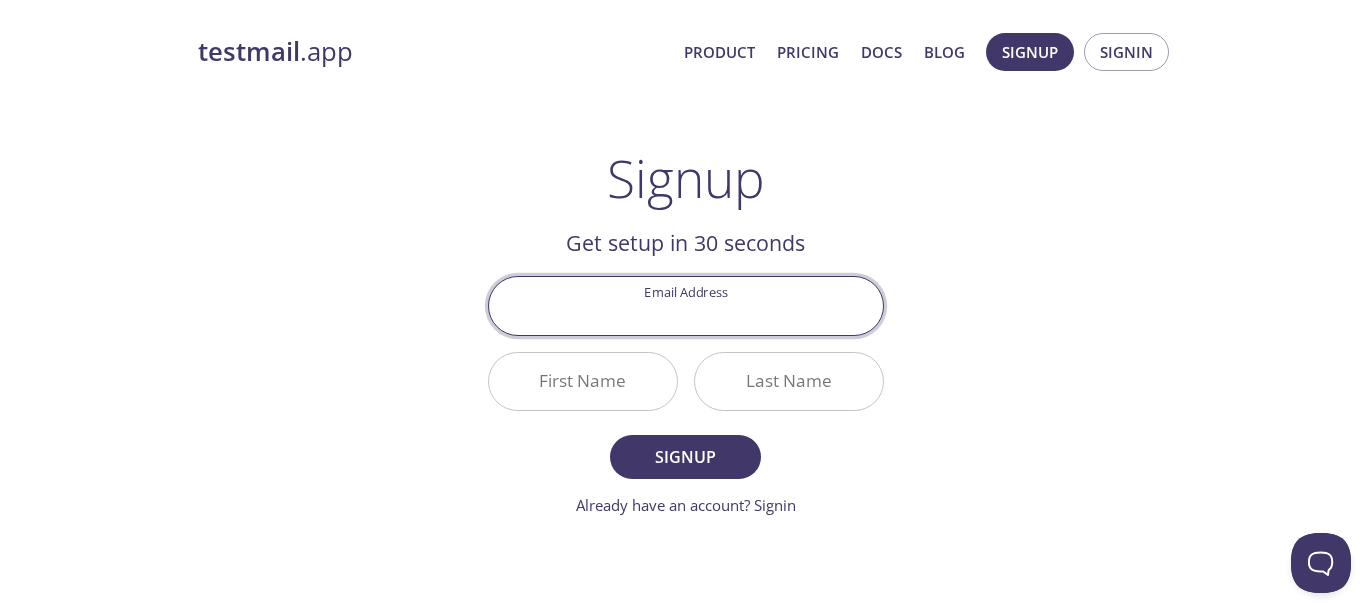 click on "Email Address" at bounding box center (686, 305) 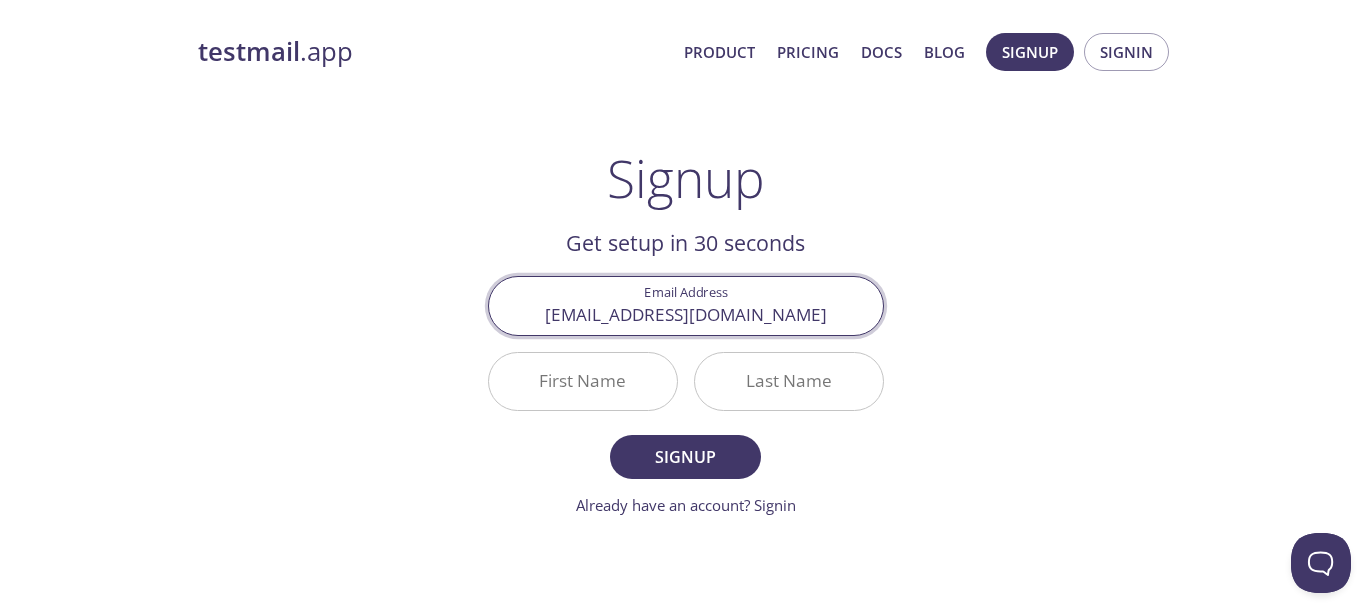 type on "[EMAIL_ADDRESS][DOMAIN_NAME]" 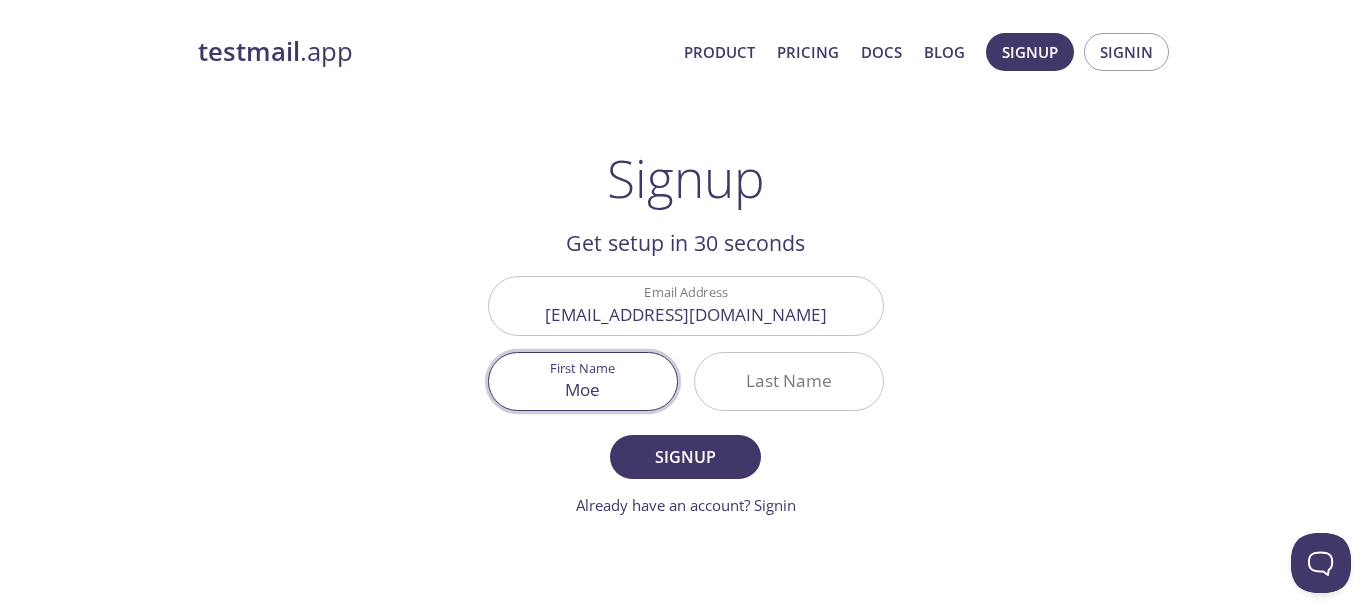 type on "Moe" 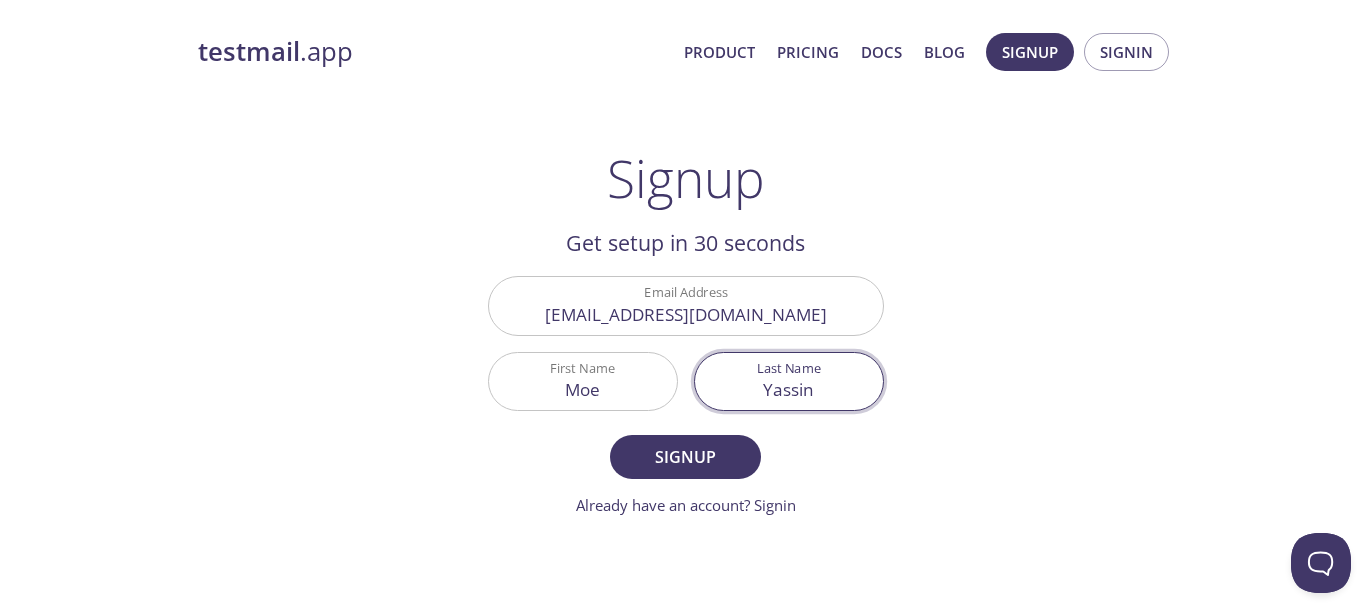 type on "Yassin" 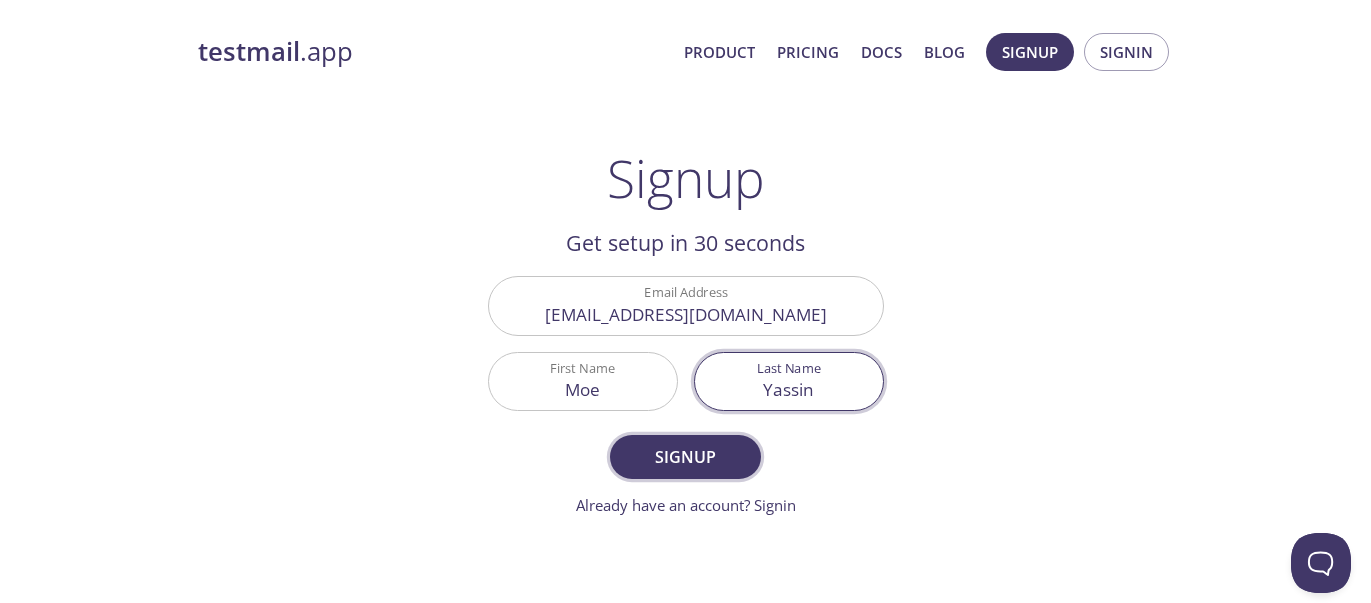 click on "Signup" at bounding box center (685, 457) 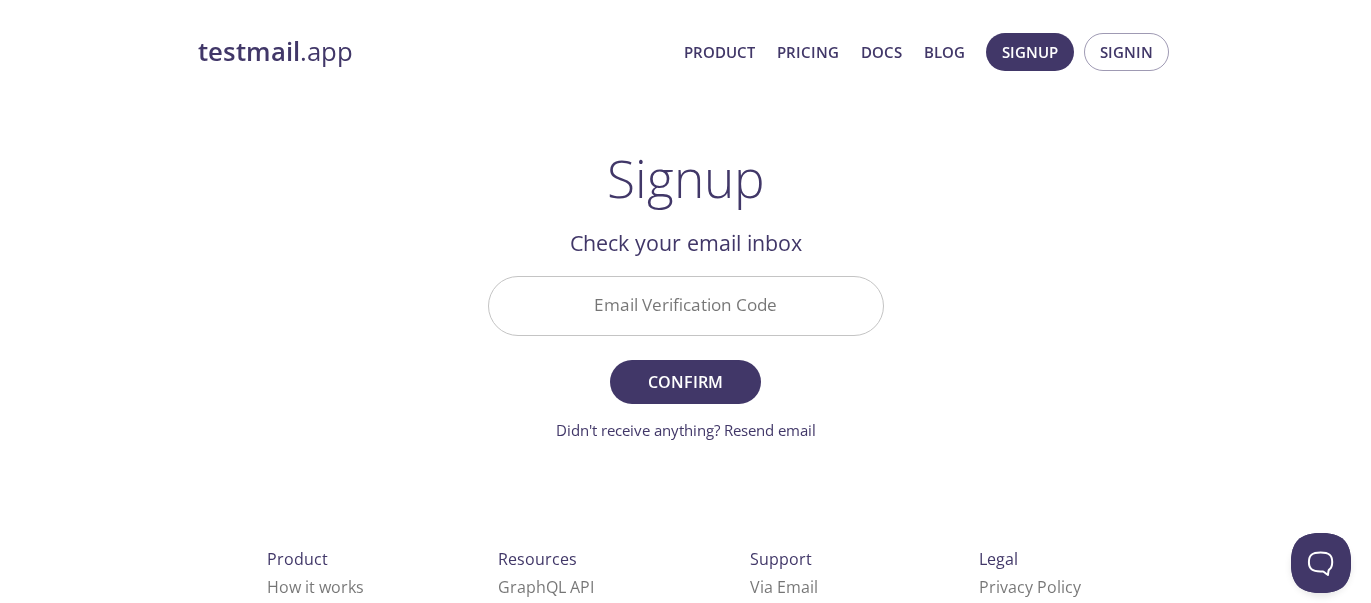 click on "Email Verification Code" at bounding box center (686, 305) 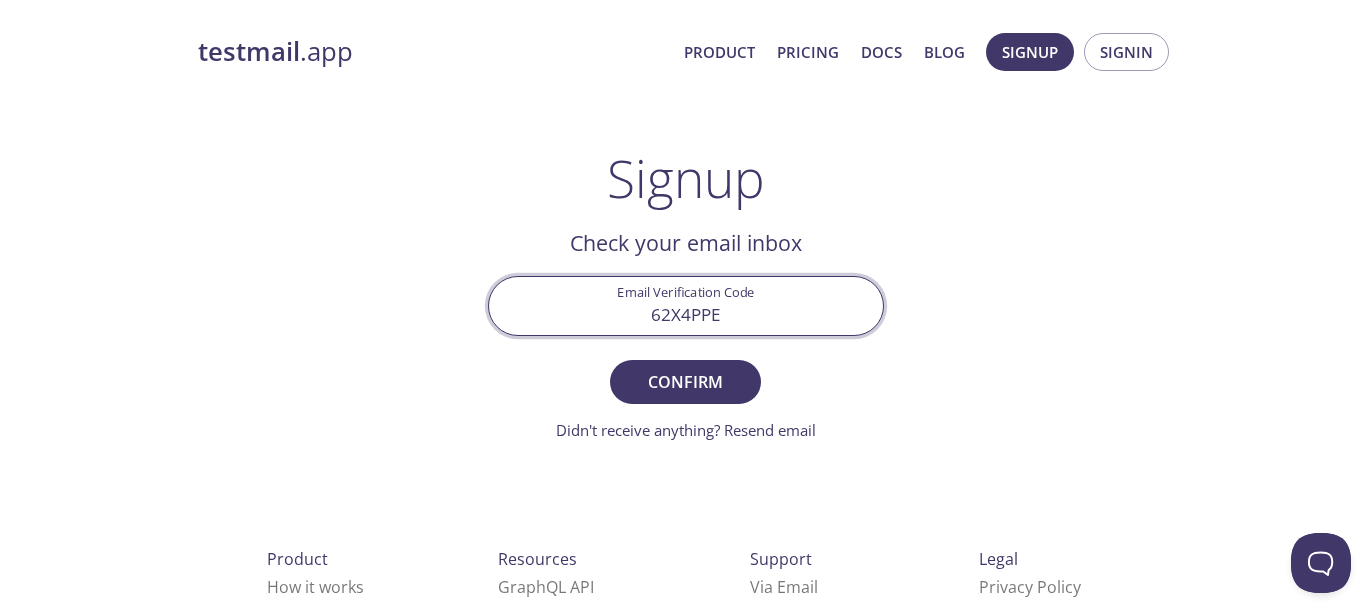 type on "62X4PPE" 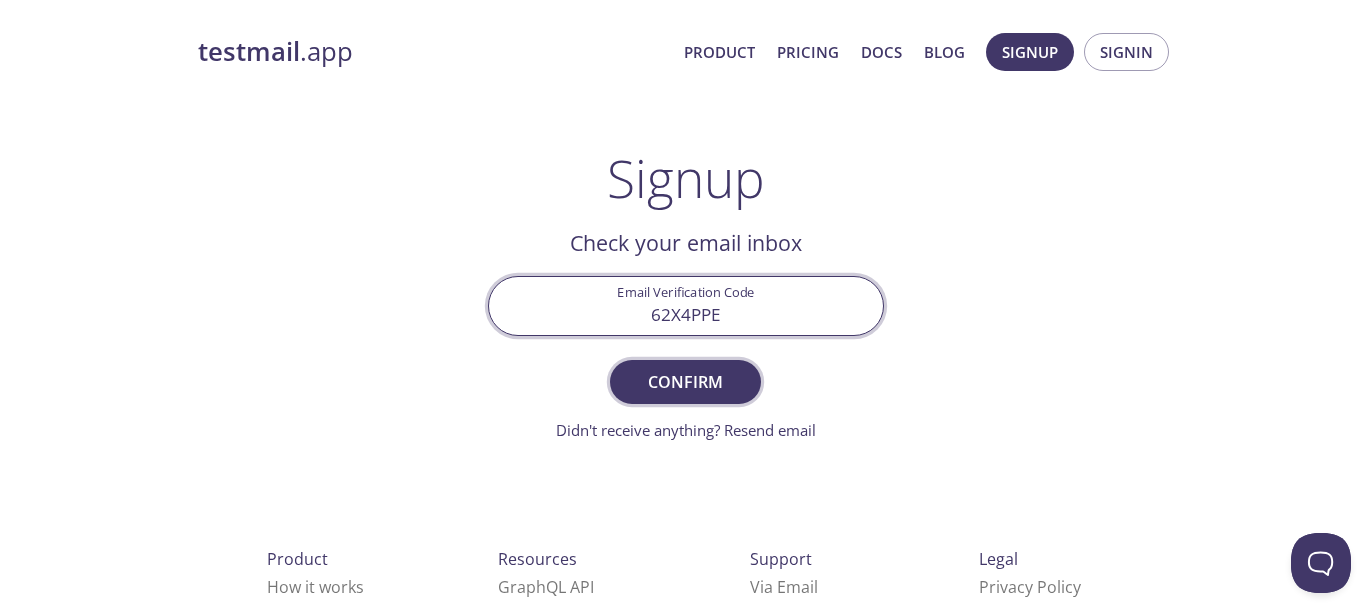 click on "Confirm" at bounding box center [685, 382] 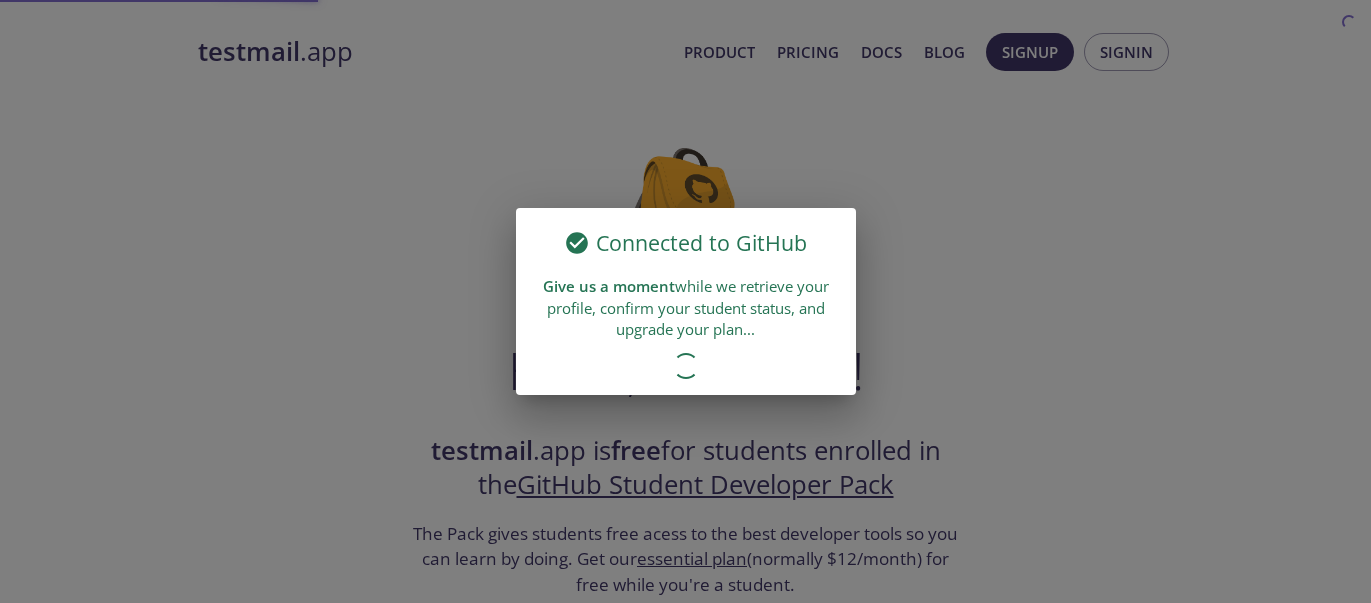 scroll, scrollTop: 0, scrollLeft: 0, axis: both 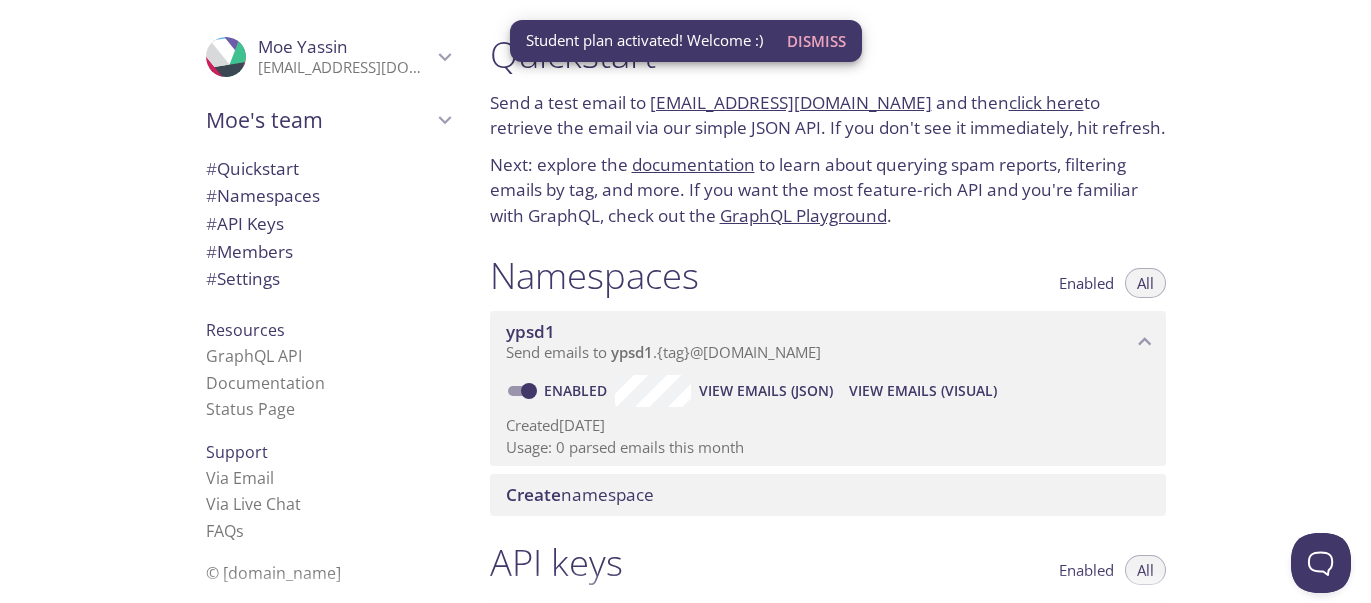 click on "Dismiss" at bounding box center [816, 41] 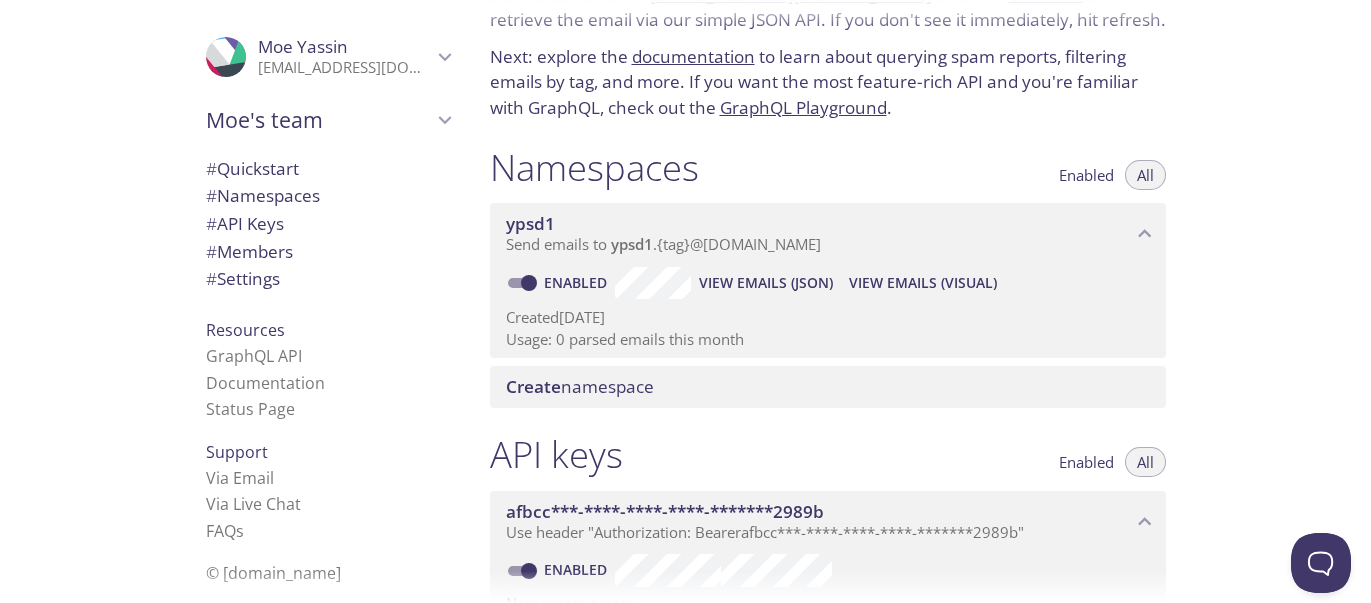 scroll, scrollTop: 0, scrollLeft: 0, axis: both 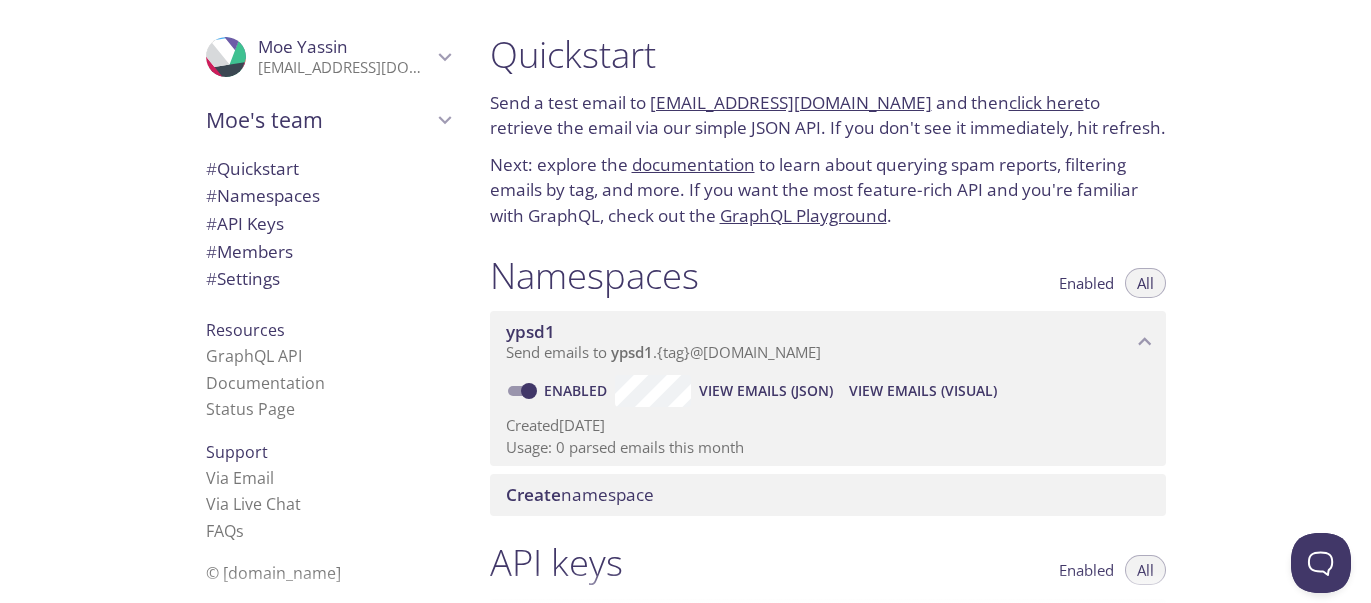 click on "ypsd1.test@inbox.testmail.app" at bounding box center (791, 102) 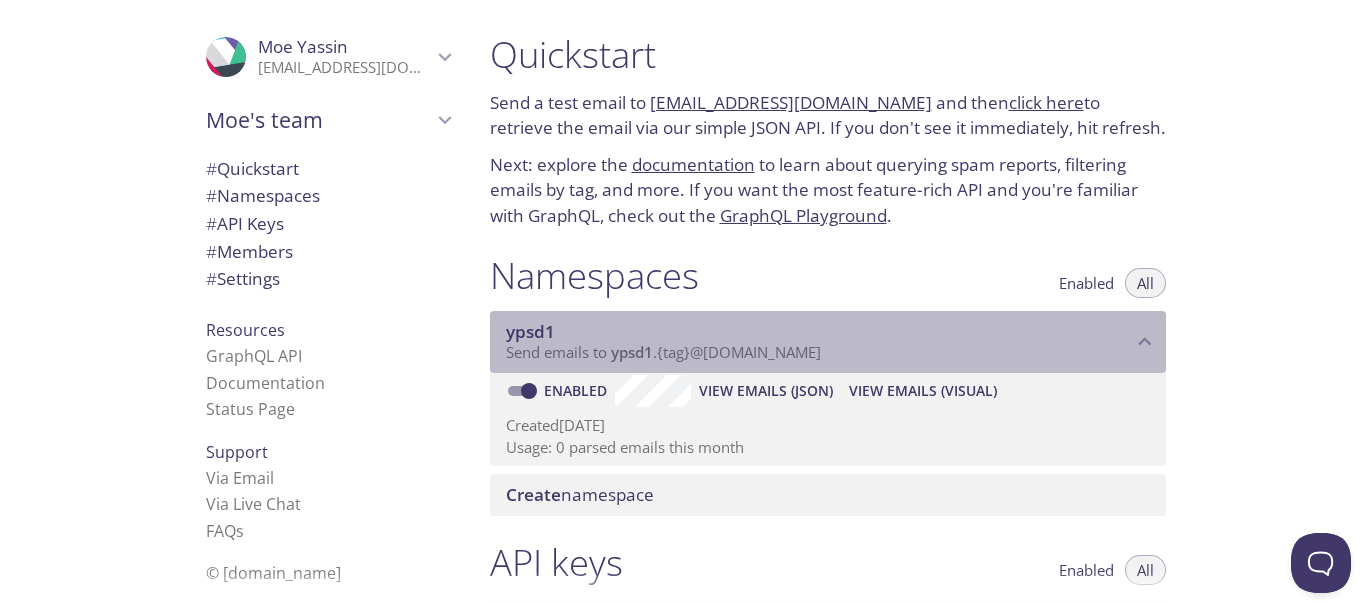 click on "ypsd1" at bounding box center (819, 332) 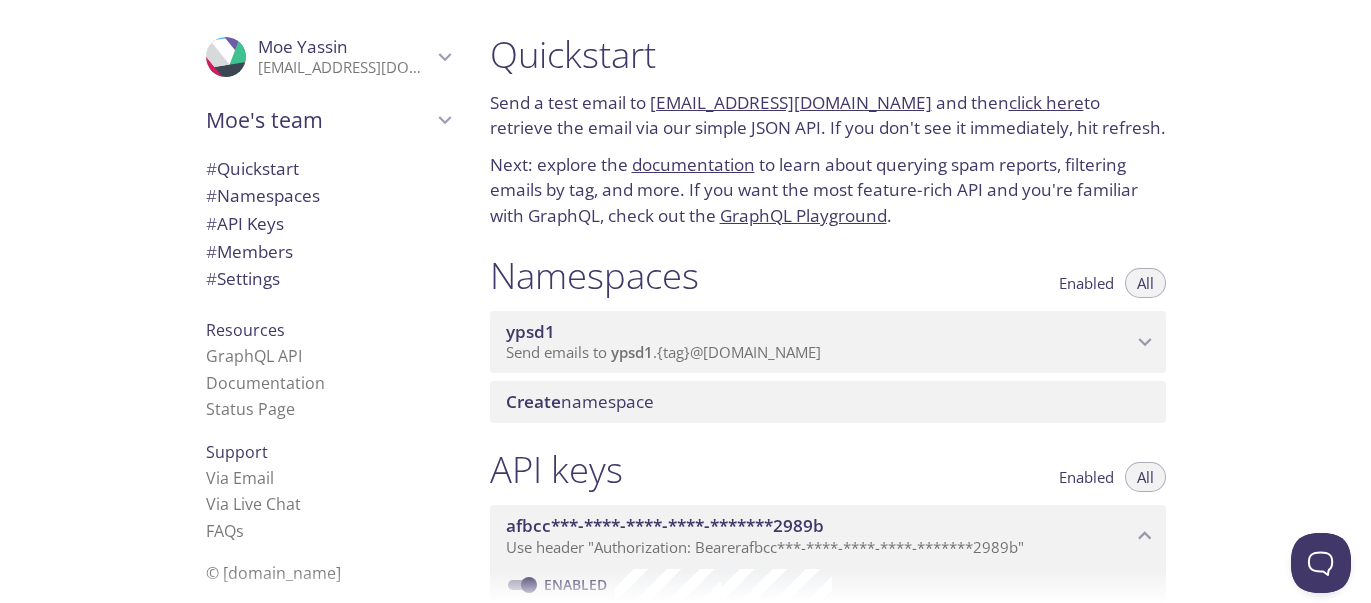click on "ypsd1" at bounding box center (819, 332) 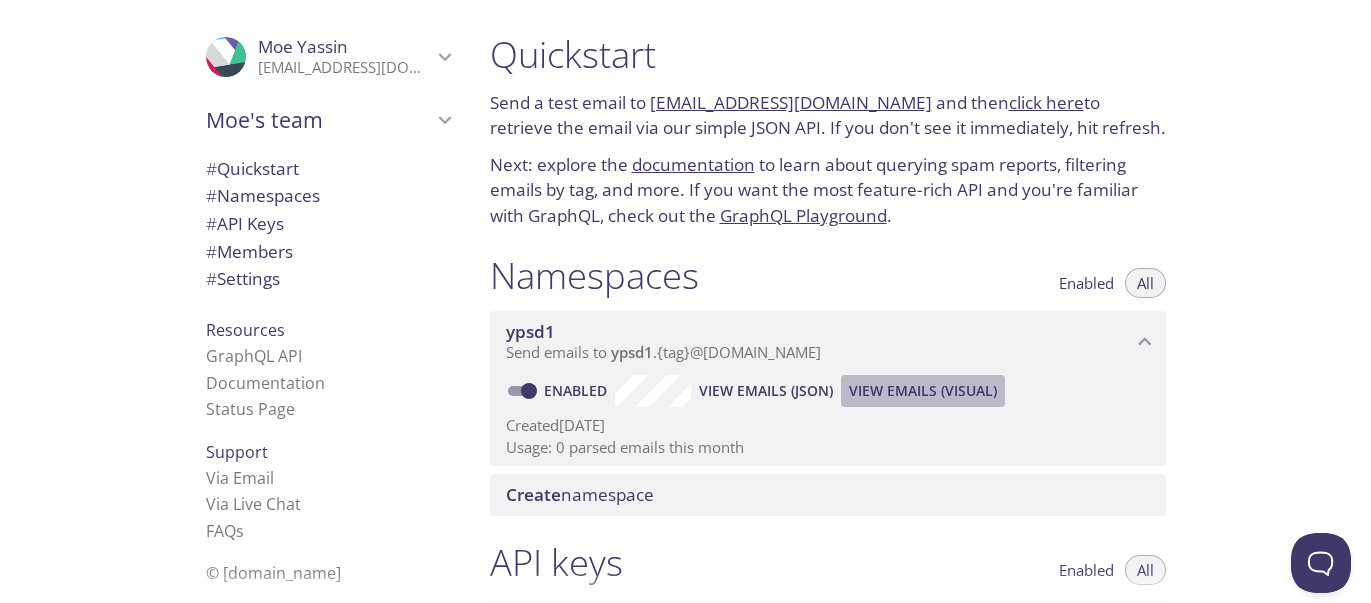 click on "View Emails (Visual)" at bounding box center (923, 391) 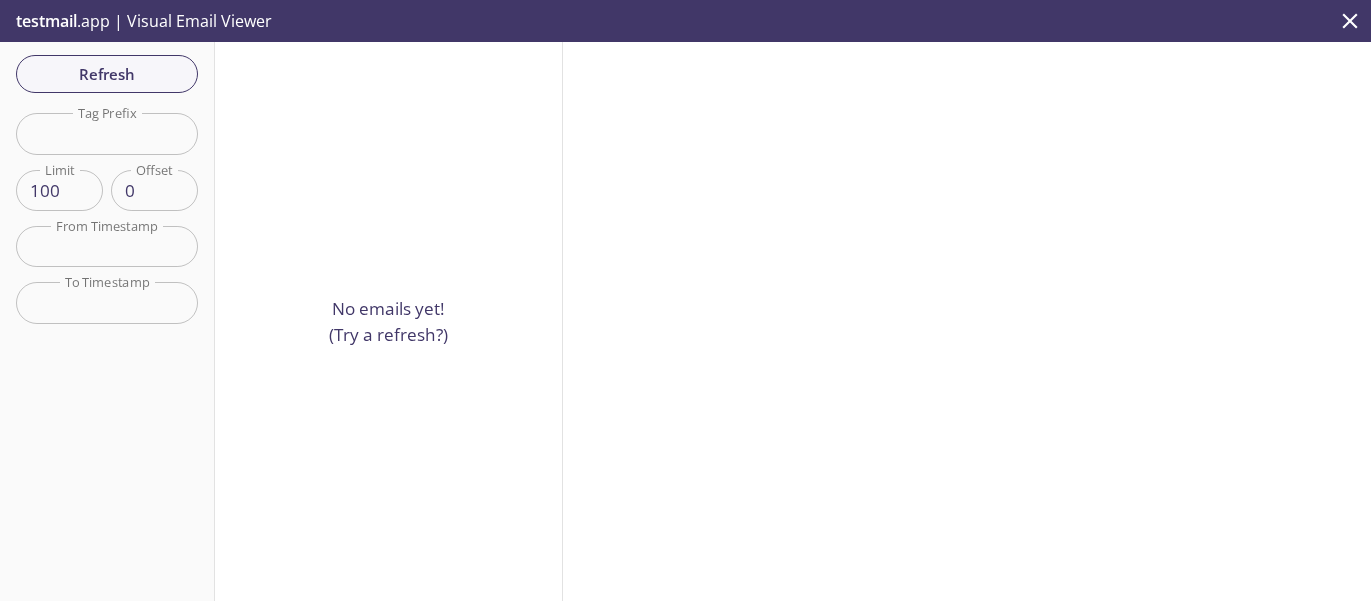 click on "Refresh Filters Tag Prefix Tag Prefix Limit 100 Limit Offset 0 Offset From Timestamp From Timestamp To Timestamp To Timestamp Reset" at bounding box center [107, 321] 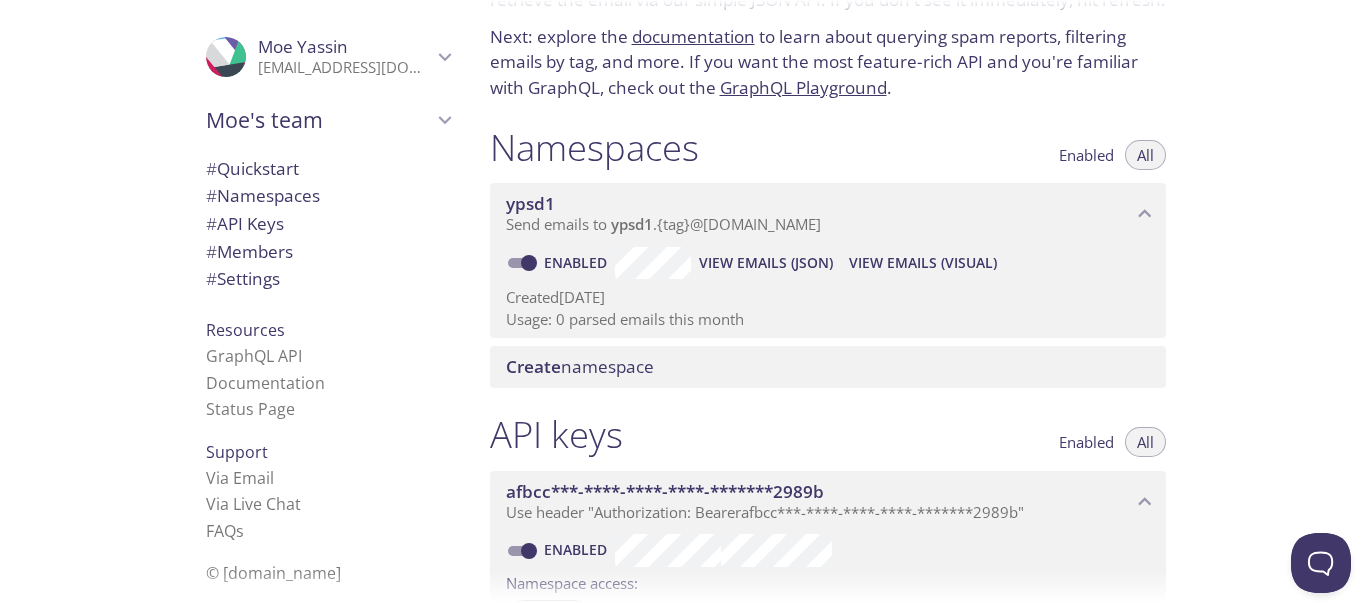 scroll, scrollTop: 129, scrollLeft: 0, axis: vertical 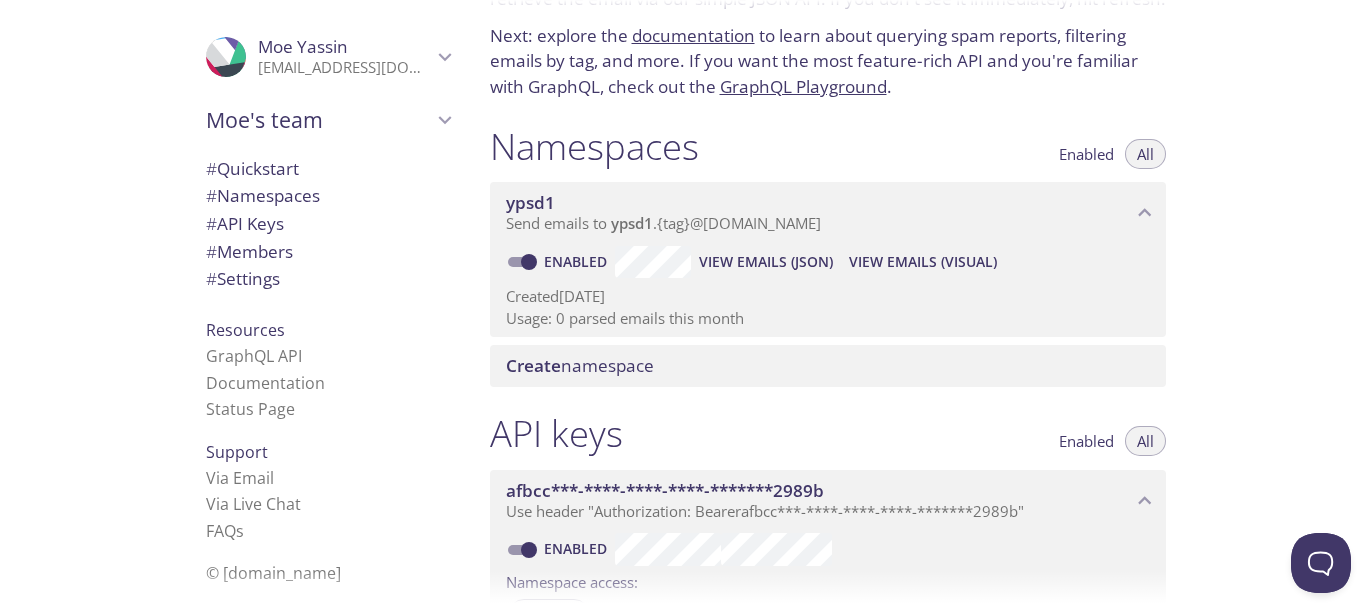 click on "Send emails to   ypsd1 . {tag} @inbox.testmail.app" at bounding box center (663, 223) 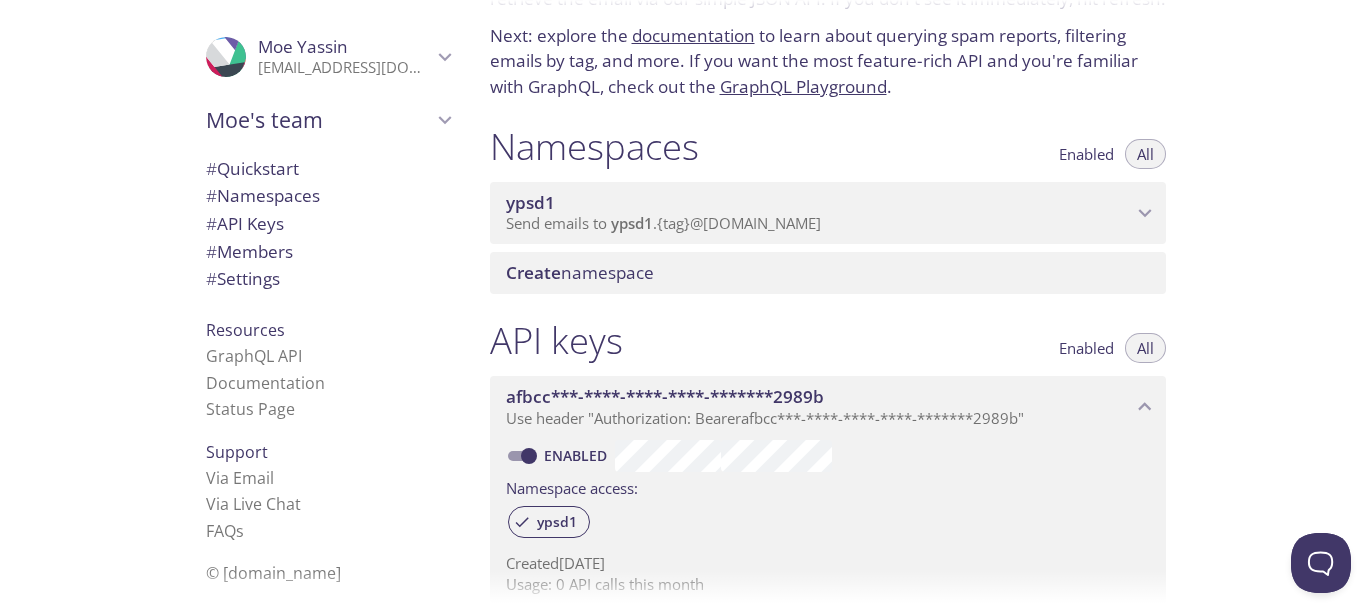 click on "Send emails to   ypsd1 . {tag} @inbox.testmail.app" at bounding box center (663, 223) 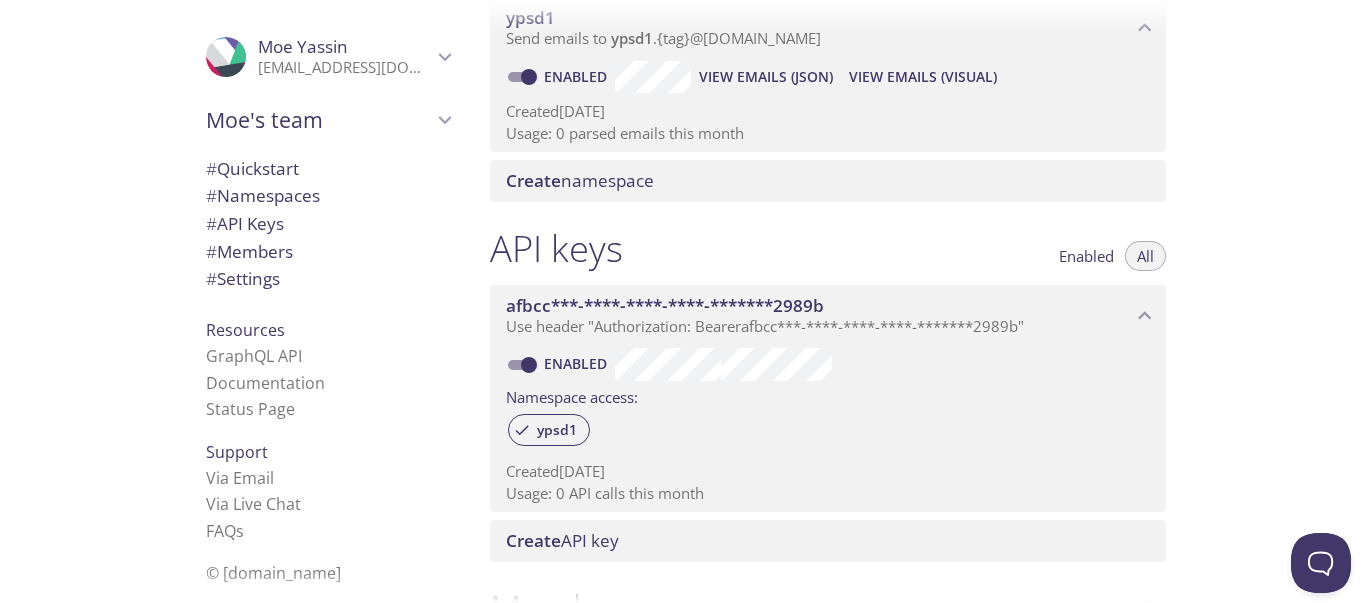 scroll, scrollTop: 0, scrollLeft: 0, axis: both 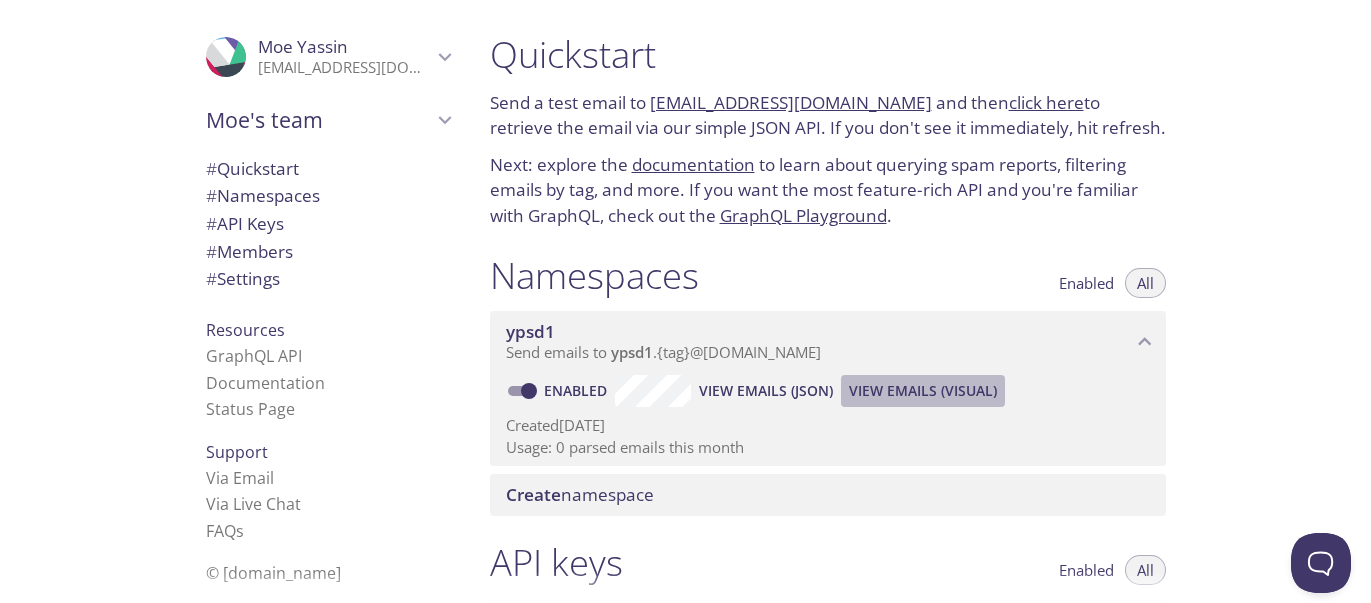 click on "View Emails (Visual)" at bounding box center [923, 391] 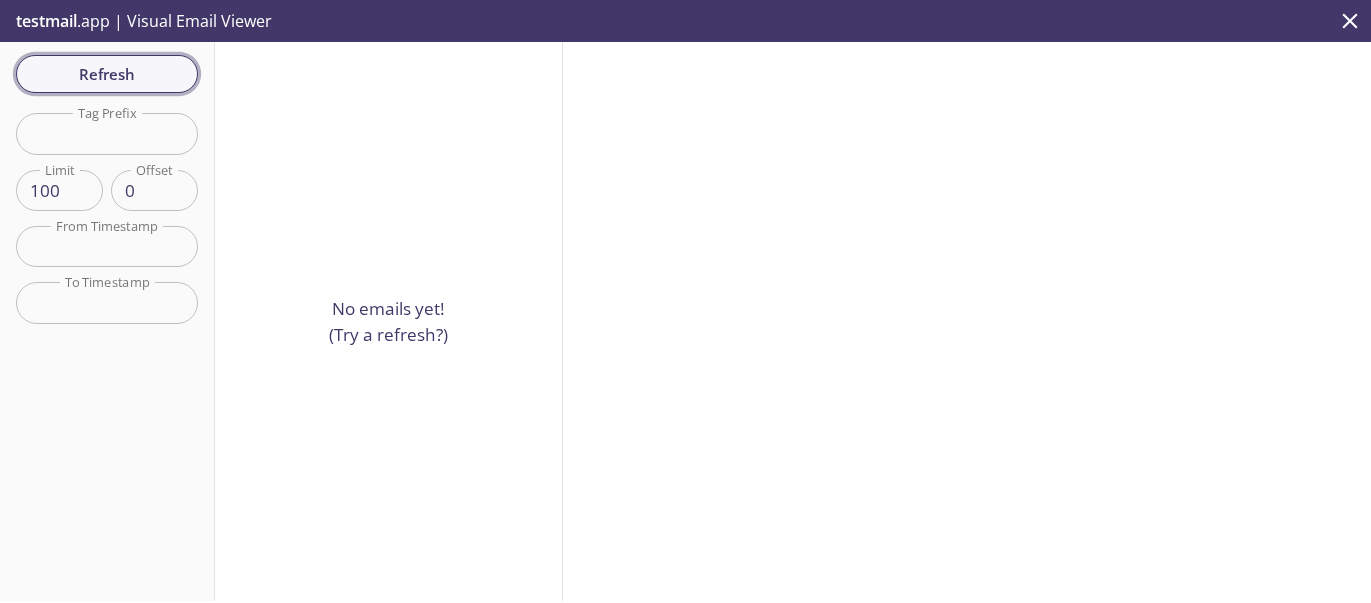 click on "Refresh" at bounding box center [107, 74] 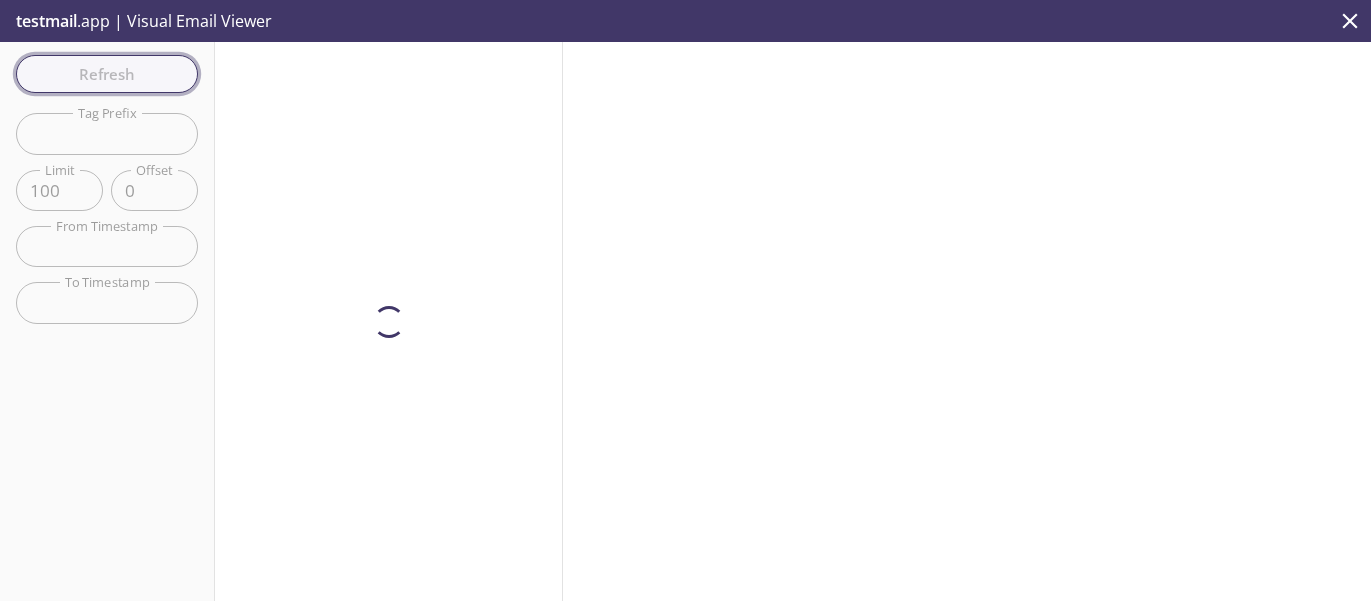 click on "Refresh Filters Tag Prefix Tag Prefix Limit 100 Limit Offset 0 Offset From Timestamp From Timestamp To Timestamp To Timestamp Reset" at bounding box center [107, 321] 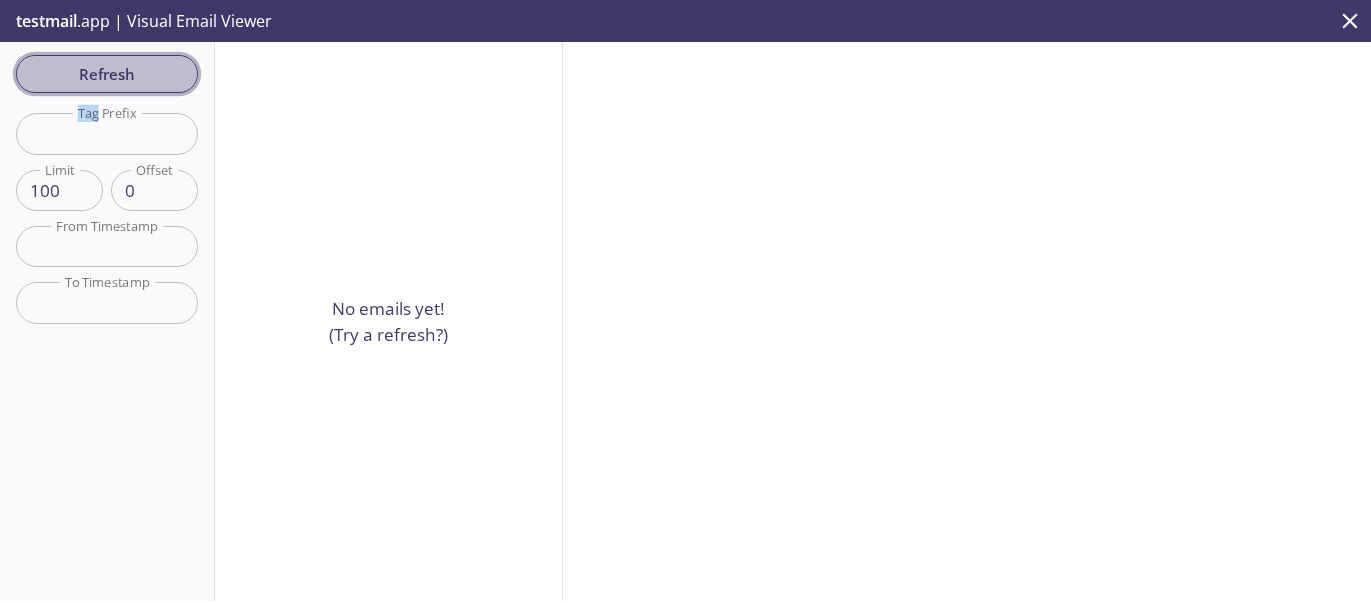 click on "Refresh" at bounding box center [107, 74] 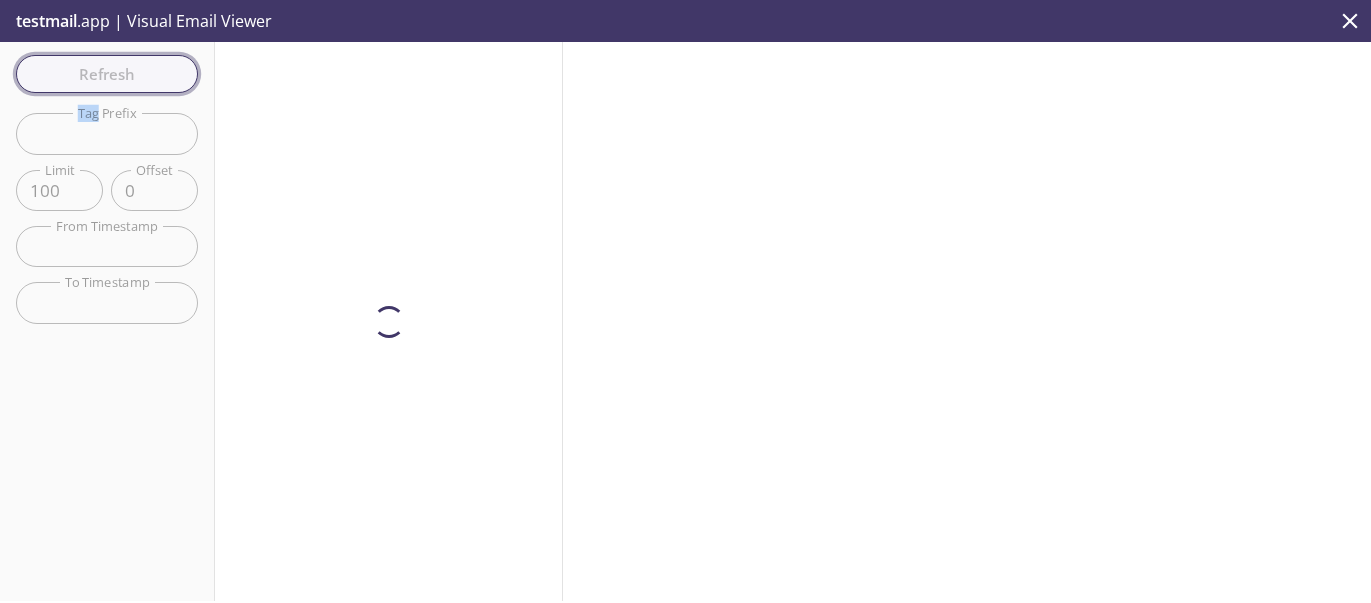 click on "Refresh" at bounding box center (107, 74) 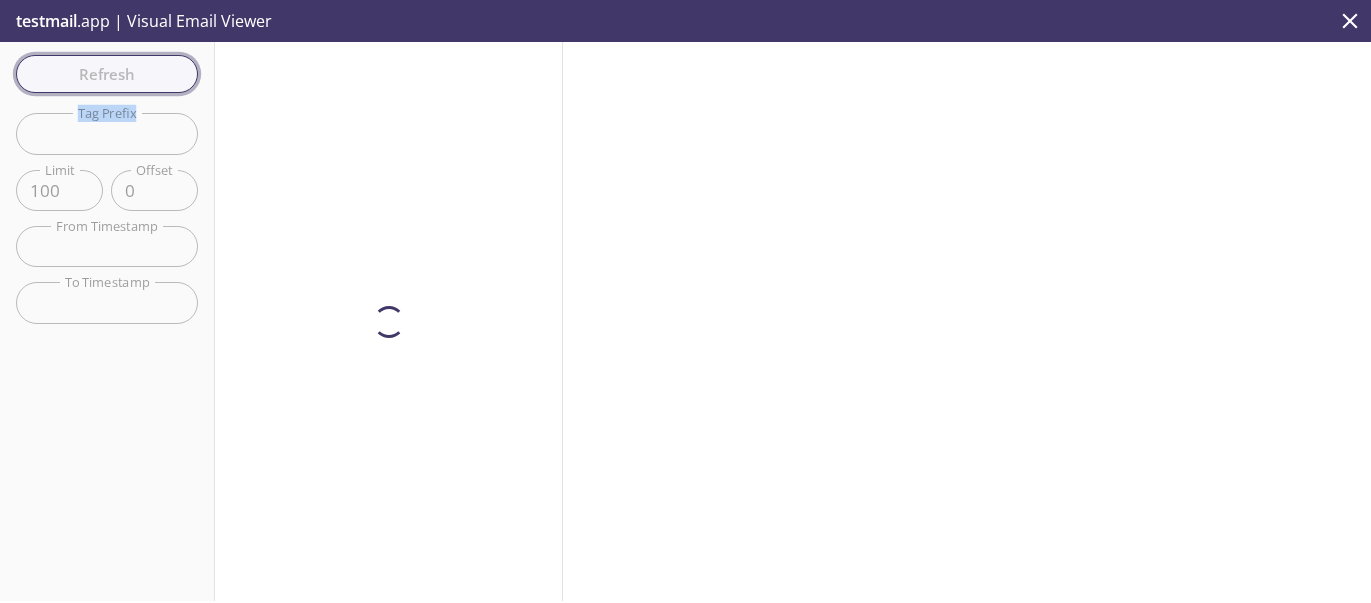 click on "Refresh Filters Tag Prefix Tag Prefix Limit 100 Limit Offset 0 Offset From Timestamp From Timestamp To Timestamp To Timestamp Reset" at bounding box center [107, 321] 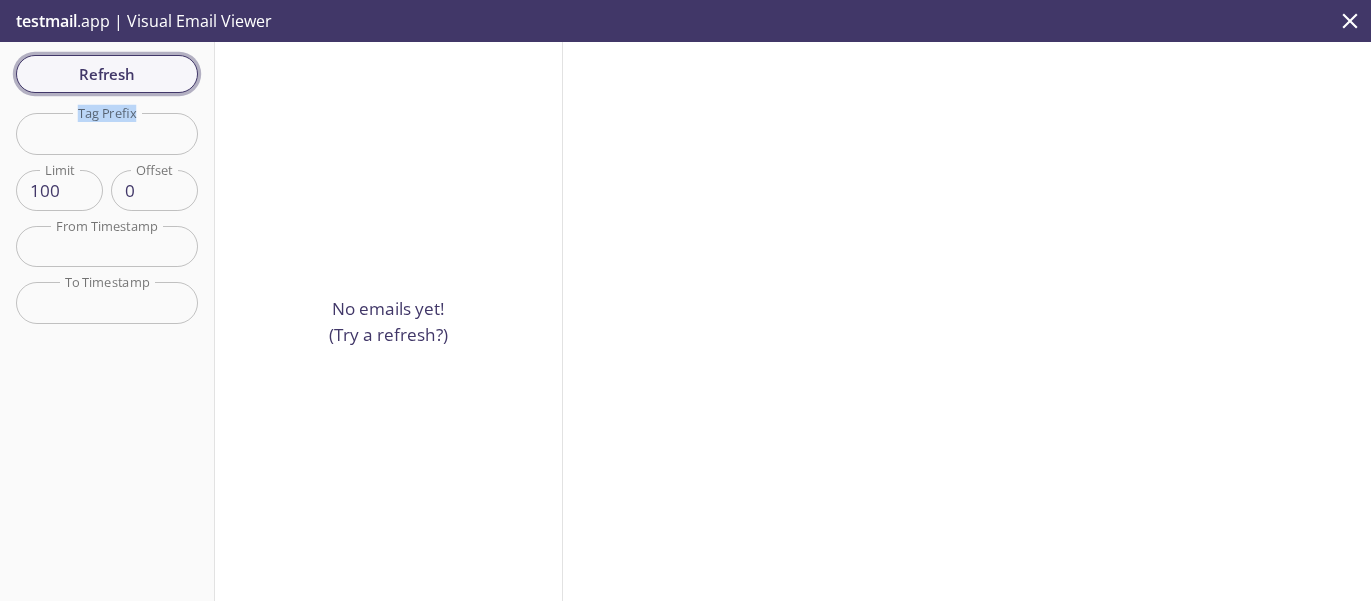click on "Refresh" at bounding box center (107, 74) 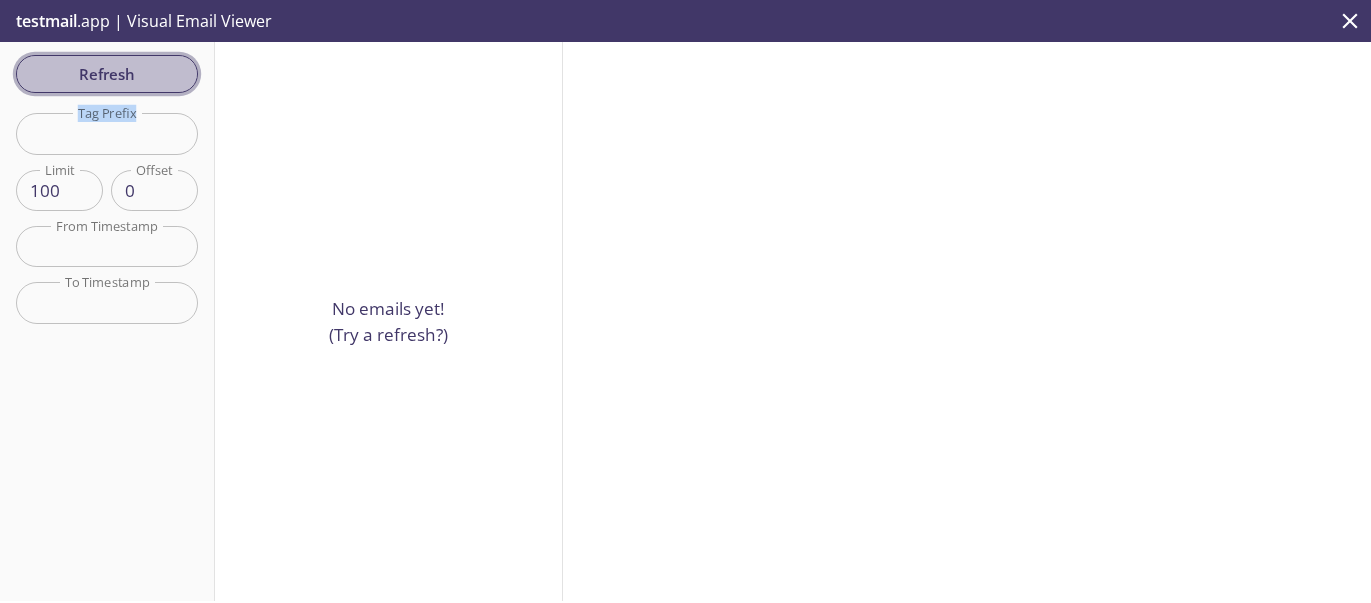 click on "Refresh" at bounding box center (107, 74) 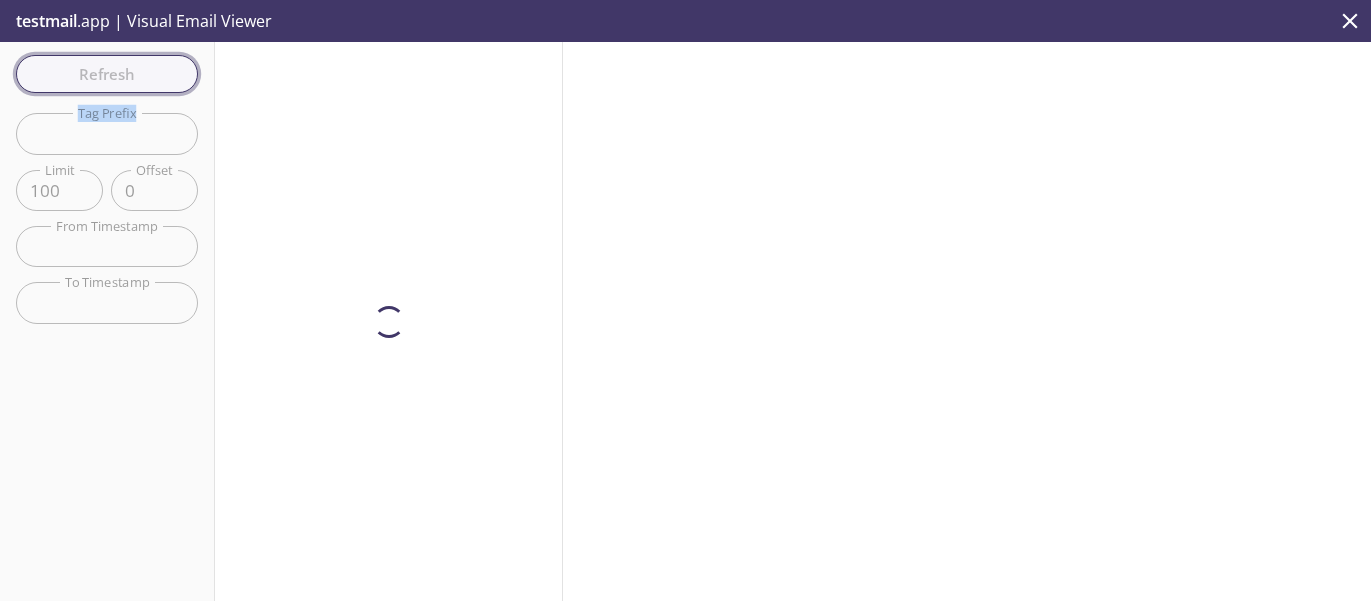 click on "Refresh Filters Tag Prefix Tag Prefix Limit 100 Limit Offset 0 Offset From Timestamp From Timestamp To Timestamp To Timestamp Reset" at bounding box center [107, 321] 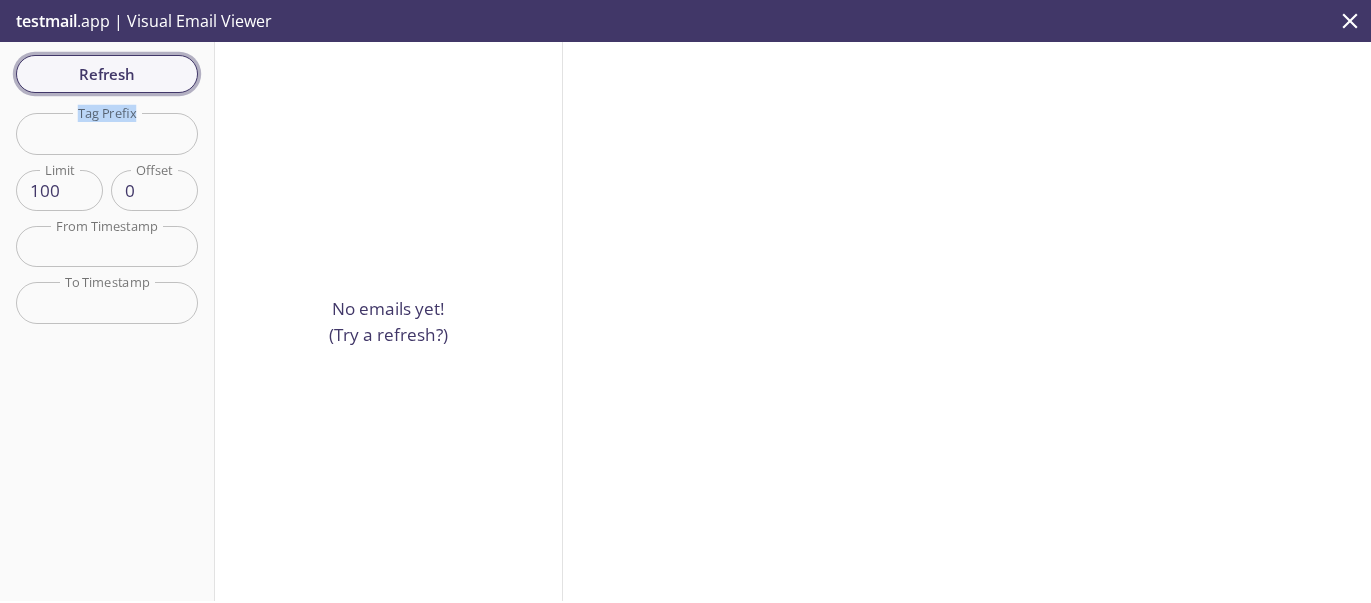 click on "Refresh" at bounding box center [107, 74] 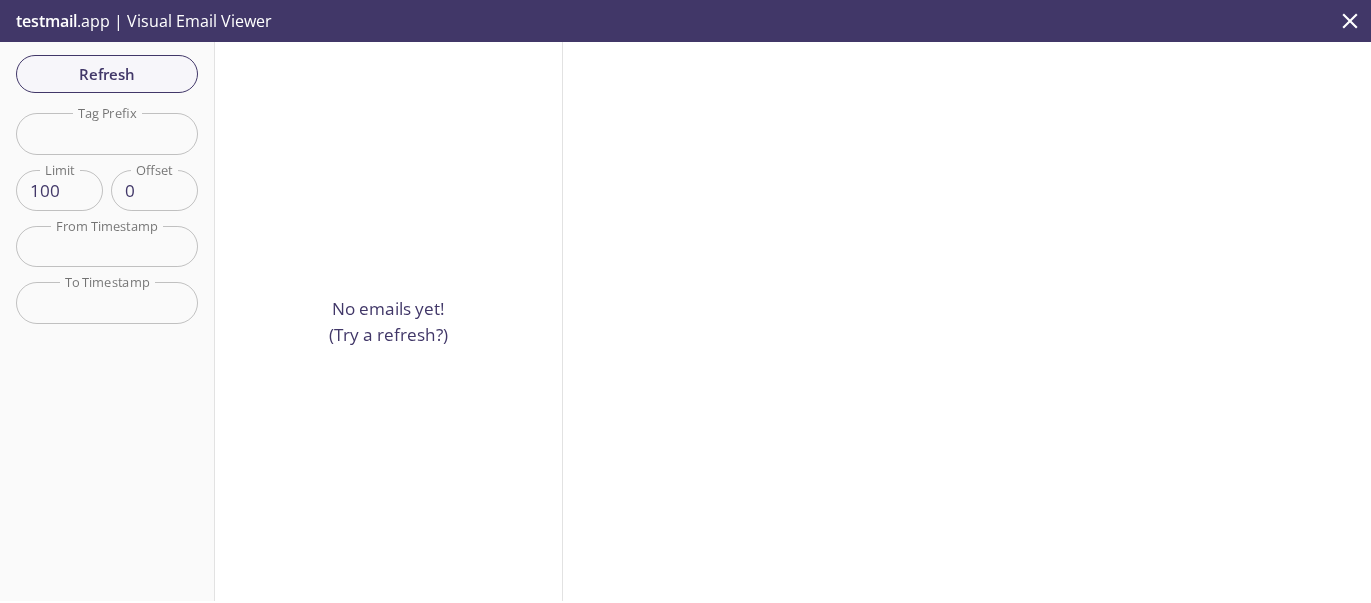 click on "Refresh Filters Tag Prefix Tag Prefix Limit 100 Limit Offset 0 Offset From Timestamp From Timestamp To Timestamp To Timestamp Reset" at bounding box center [107, 321] 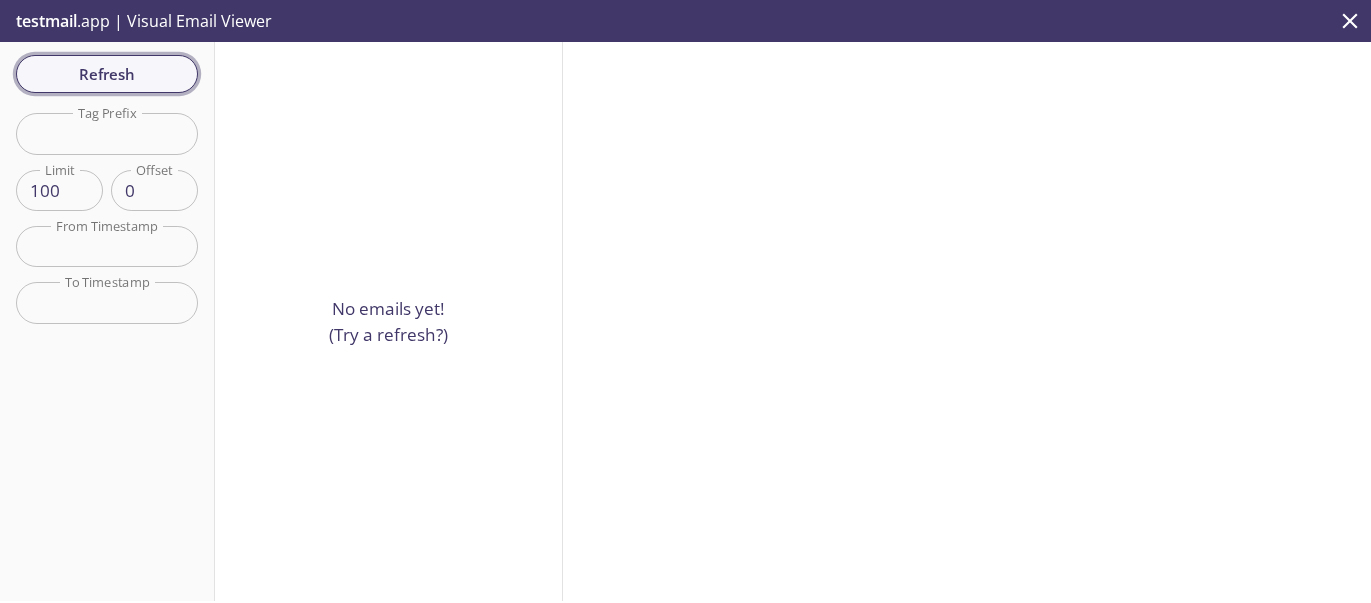 click on "Refresh" at bounding box center [107, 74] 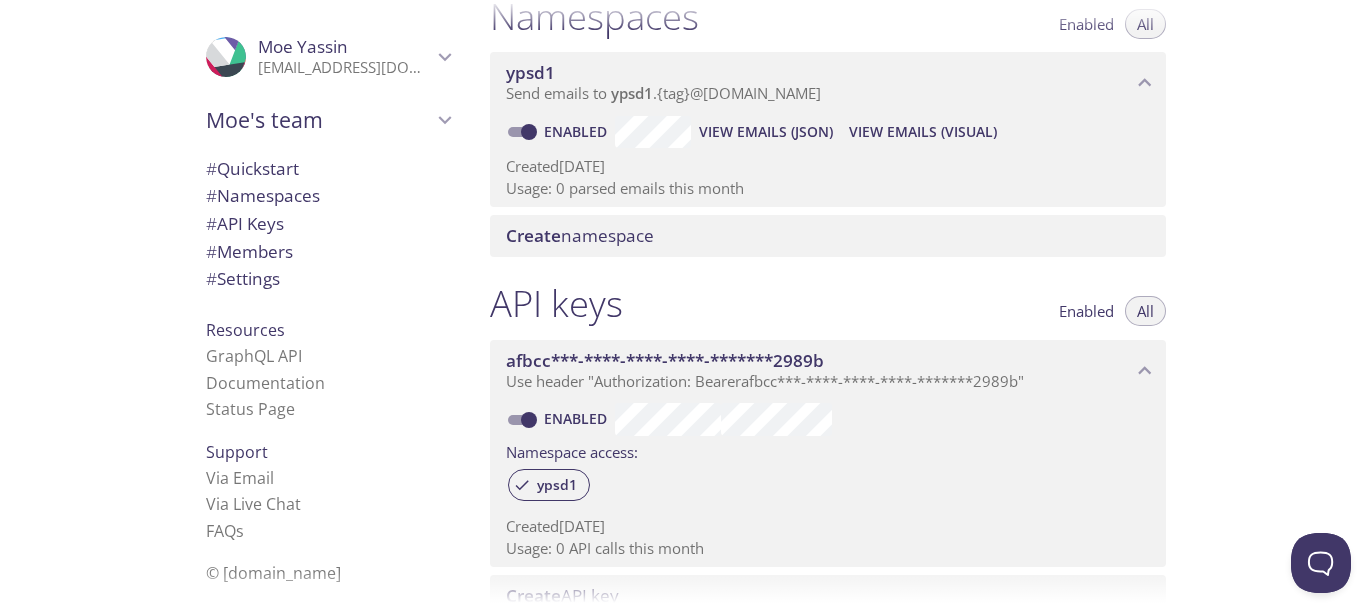 scroll, scrollTop: 0, scrollLeft: 0, axis: both 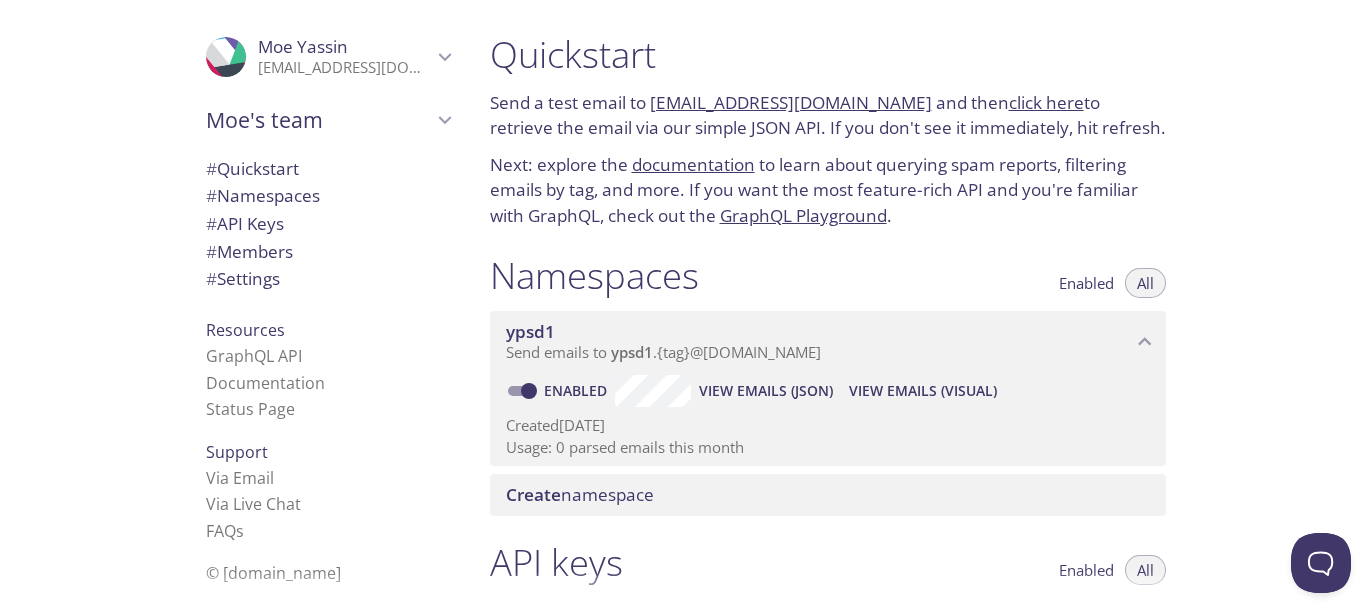 click on "click here" at bounding box center (1046, 102) 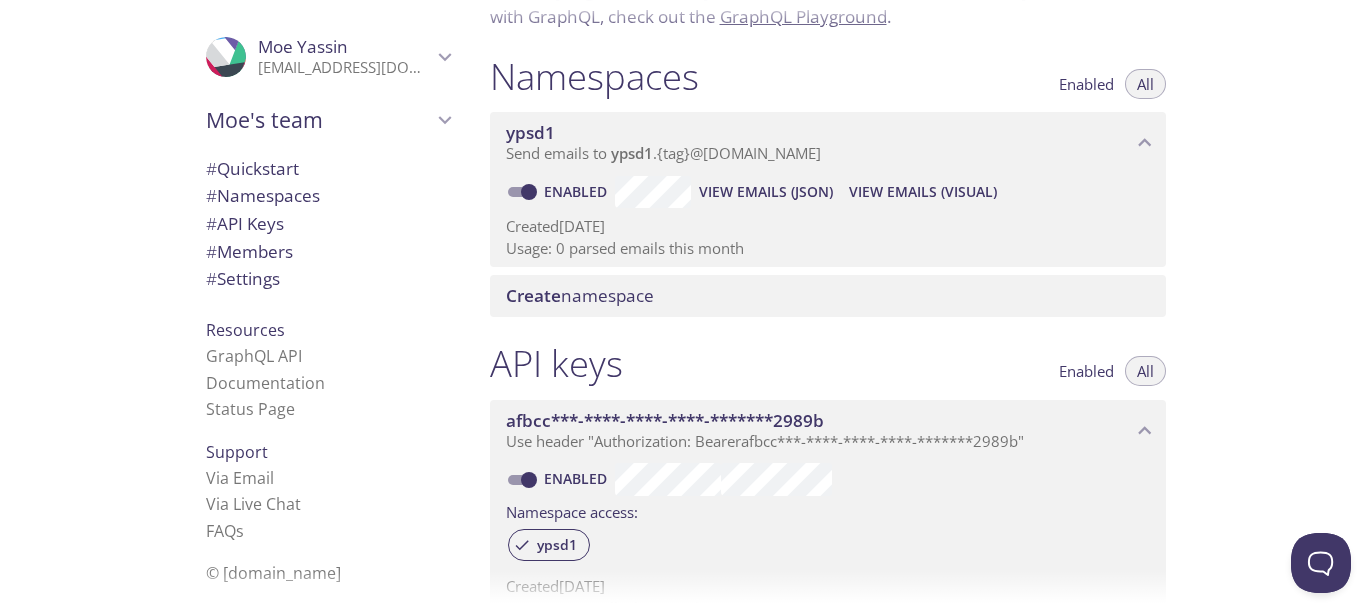 scroll, scrollTop: 165, scrollLeft: 0, axis: vertical 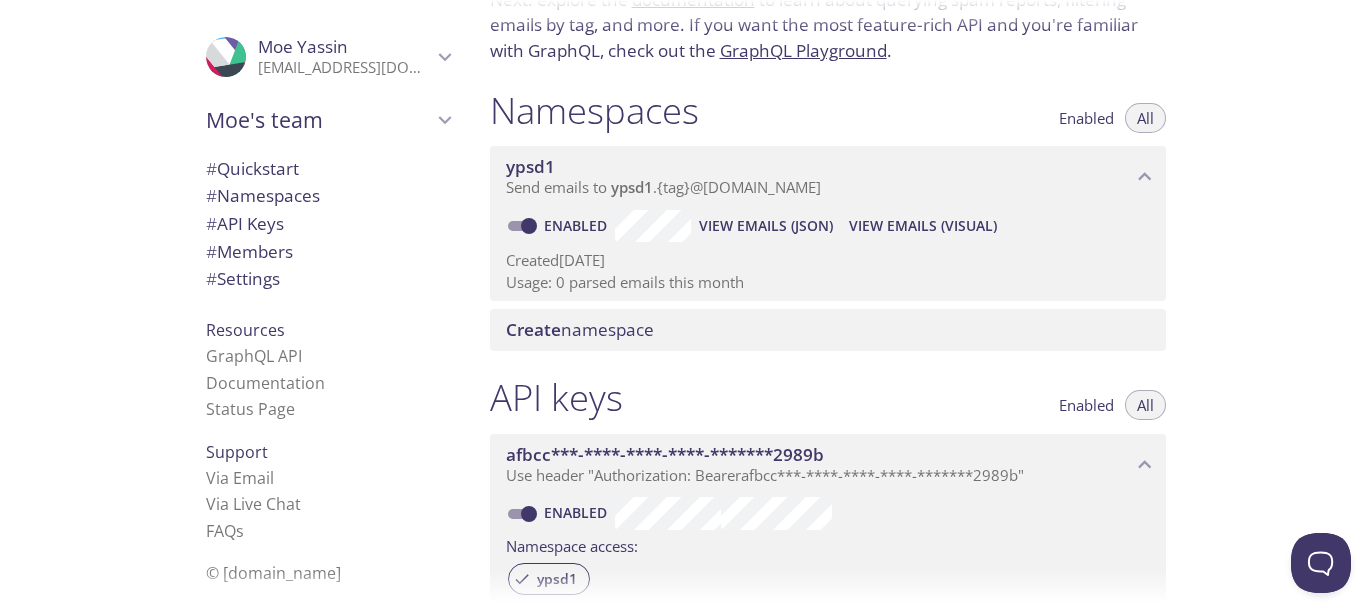 click on "Create  namespace" at bounding box center [580, 329] 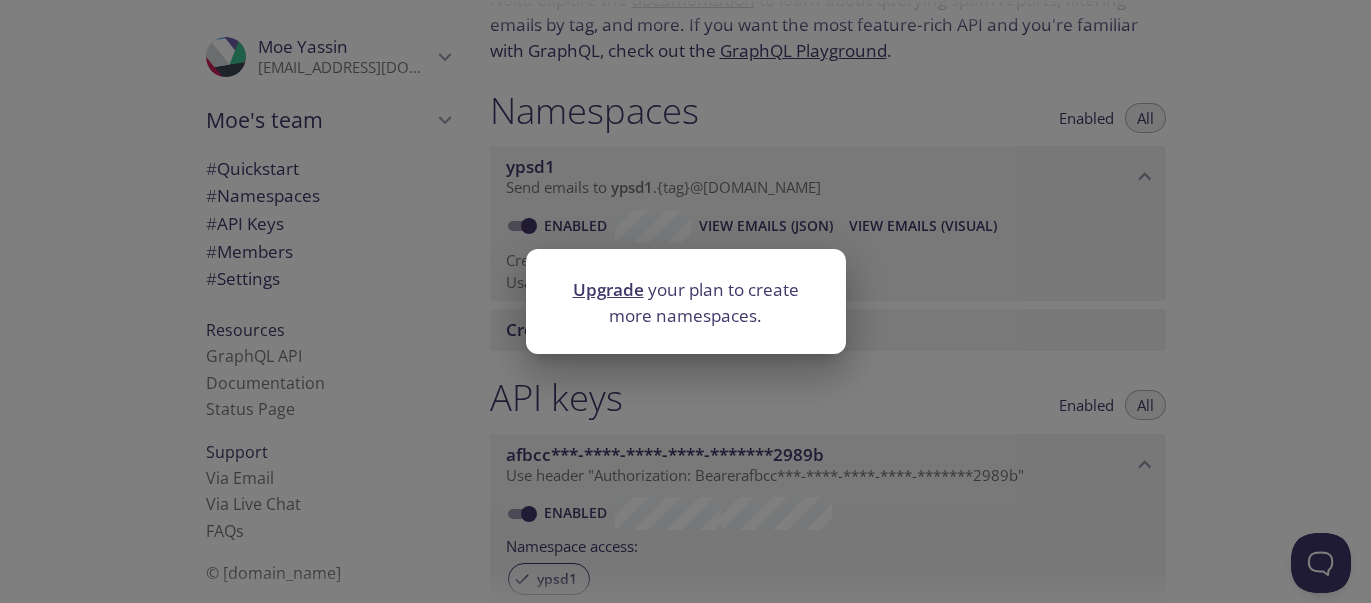 click at bounding box center [686, 263] 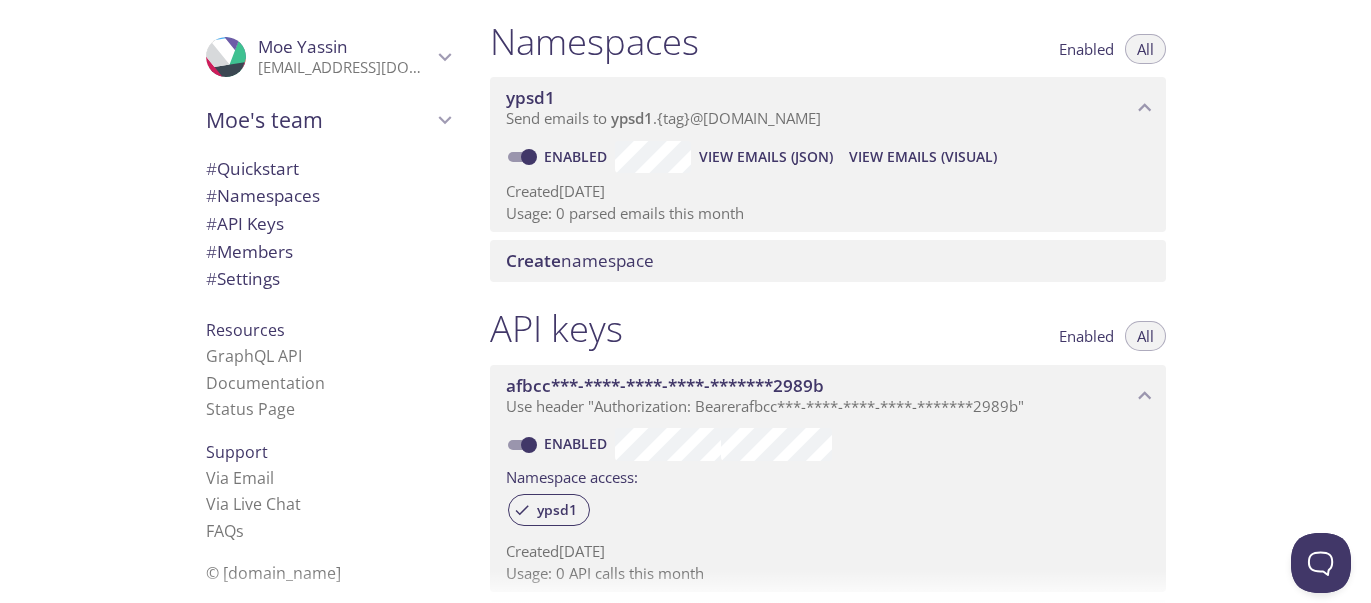scroll, scrollTop: 0, scrollLeft: 0, axis: both 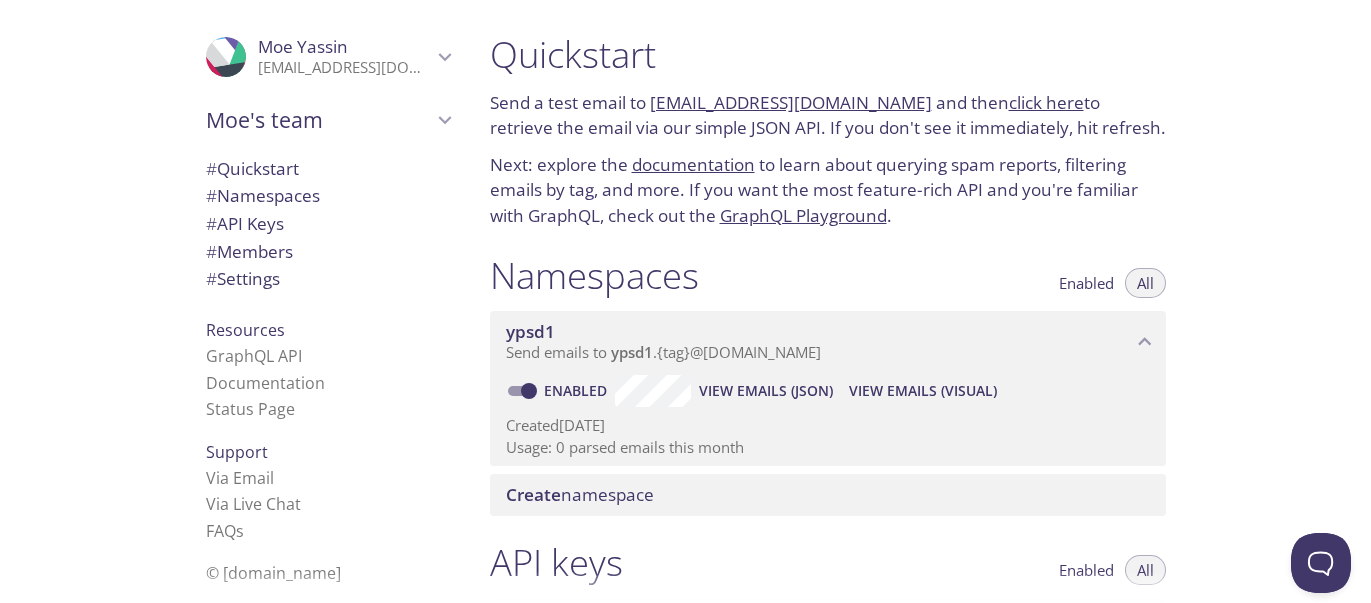 click on "Moe's team" at bounding box center (328, 120) 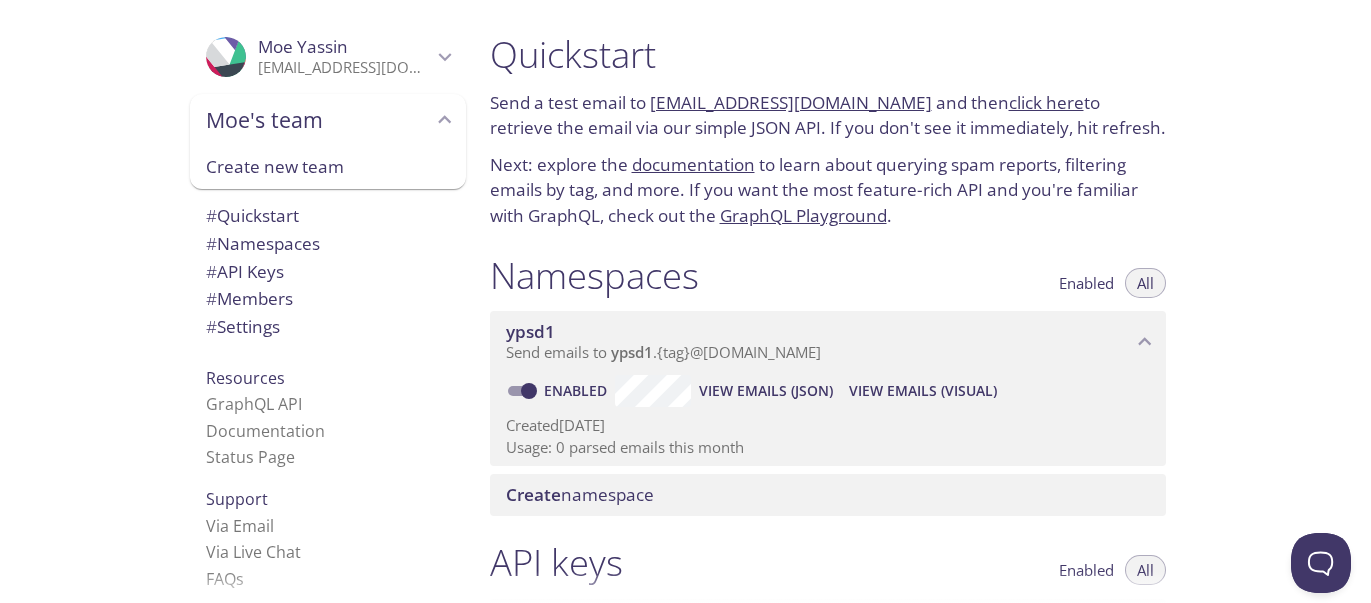click on "Moe's team" at bounding box center (328, 120) 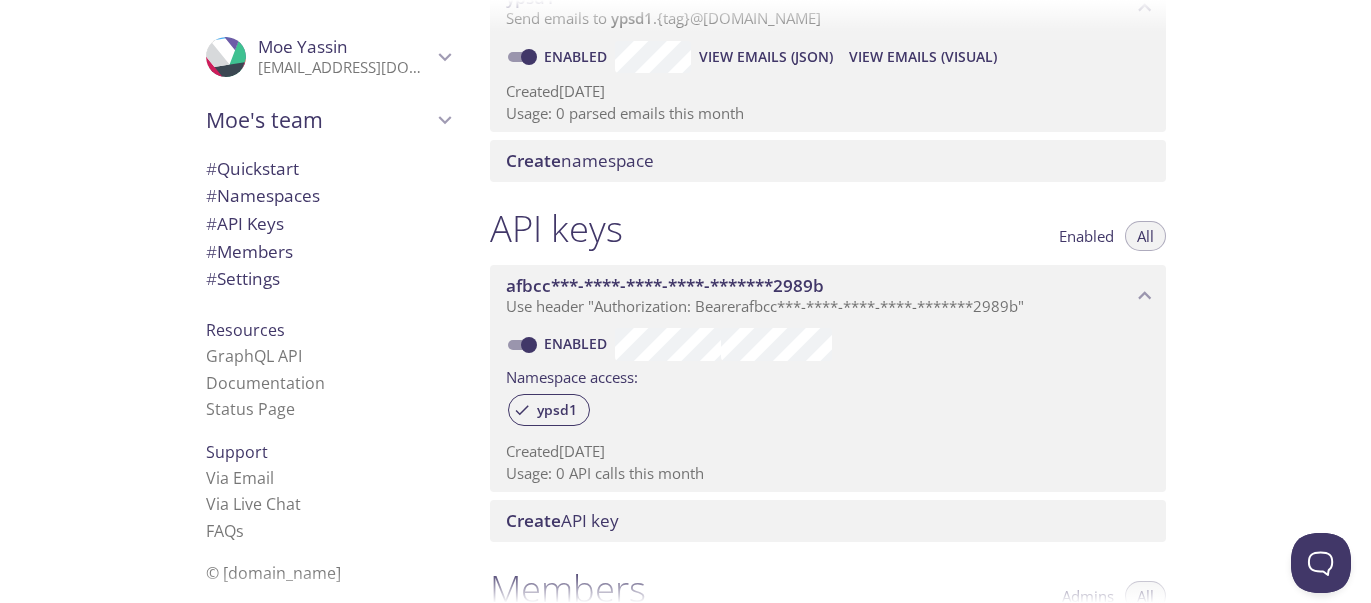scroll, scrollTop: 304, scrollLeft: 0, axis: vertical 